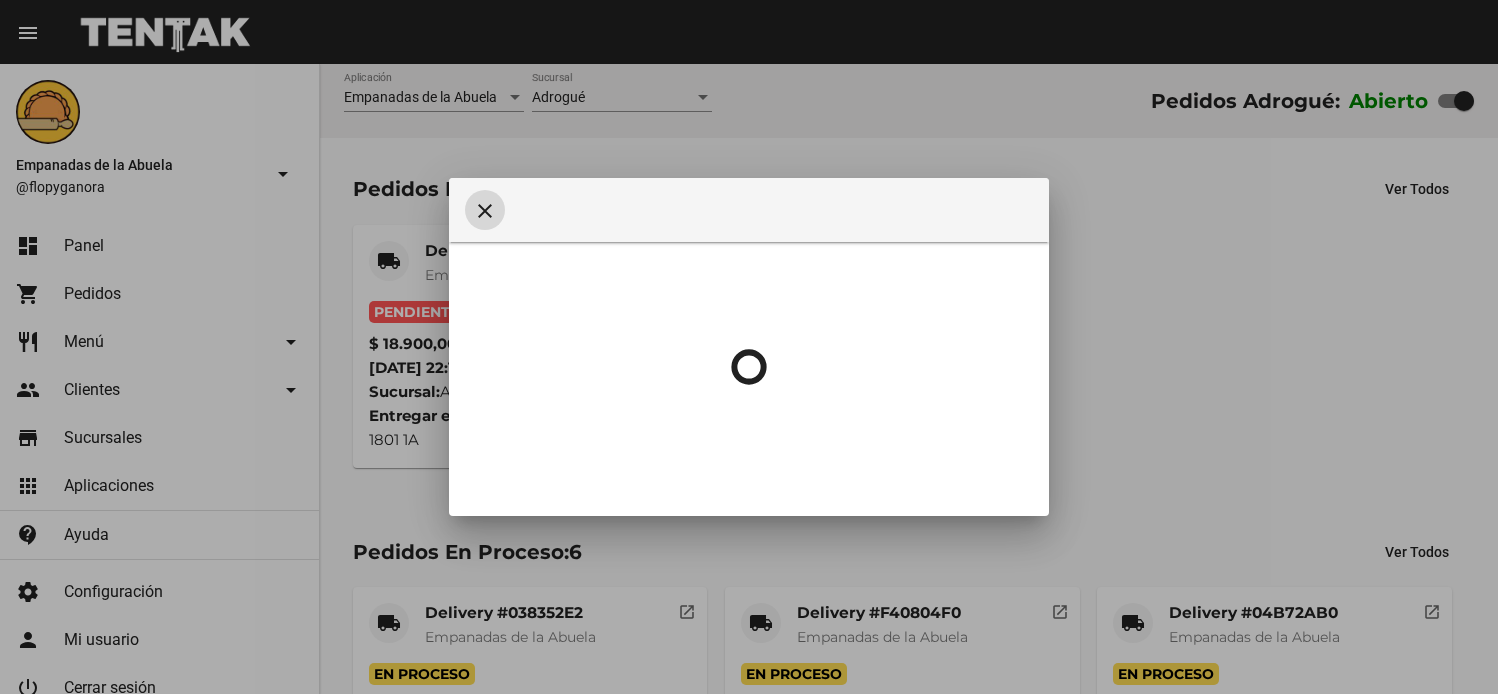 scroll, scrollTop: 0, scrollLeft: 0, axis: both 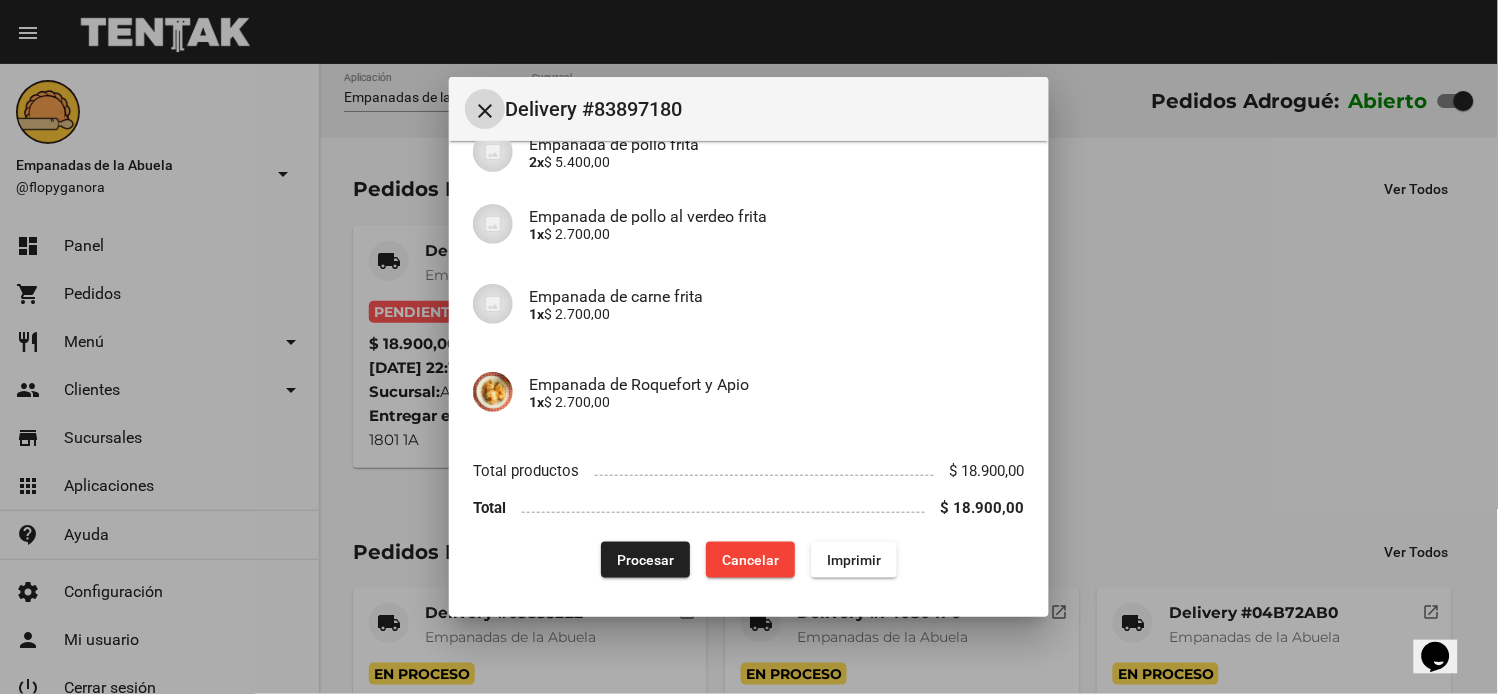 click on "Imprimir" 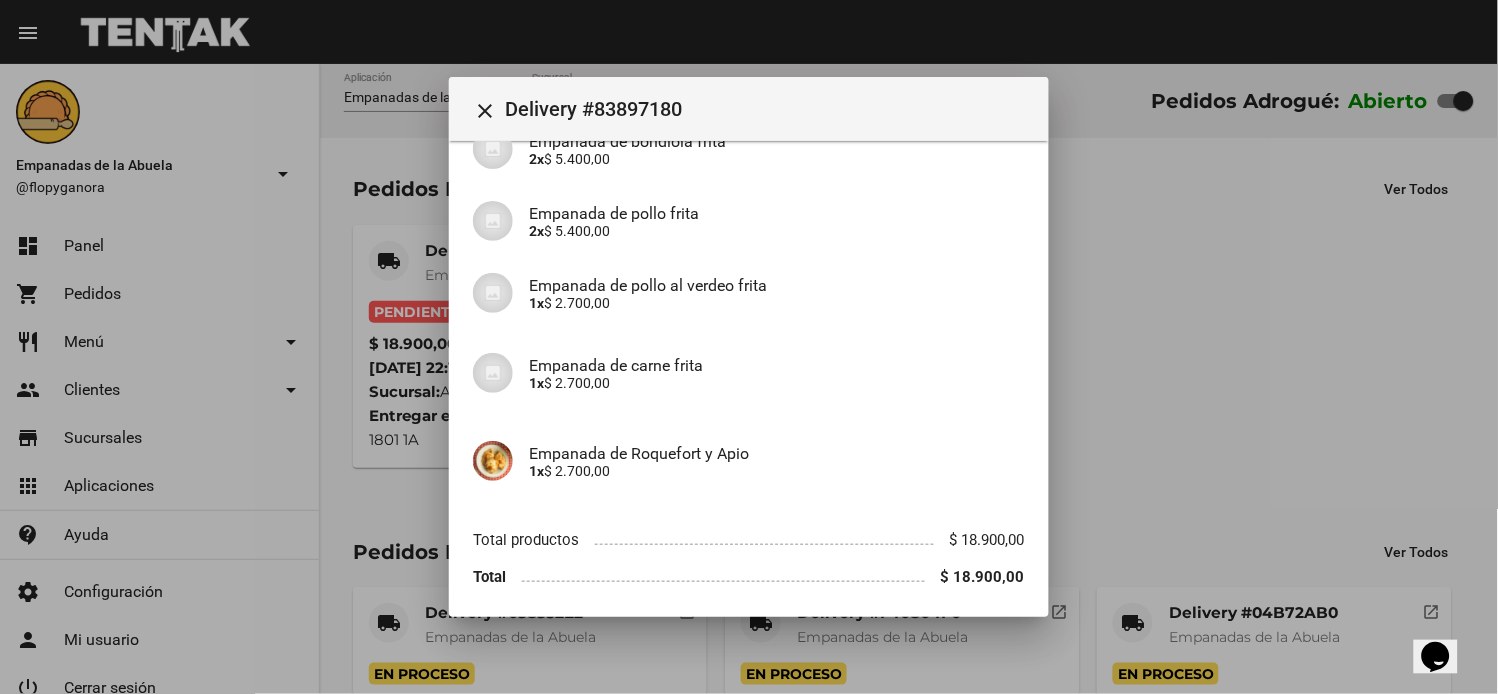 scroll, scrollTop: 265, scrollLeft: 0, axis: vertical 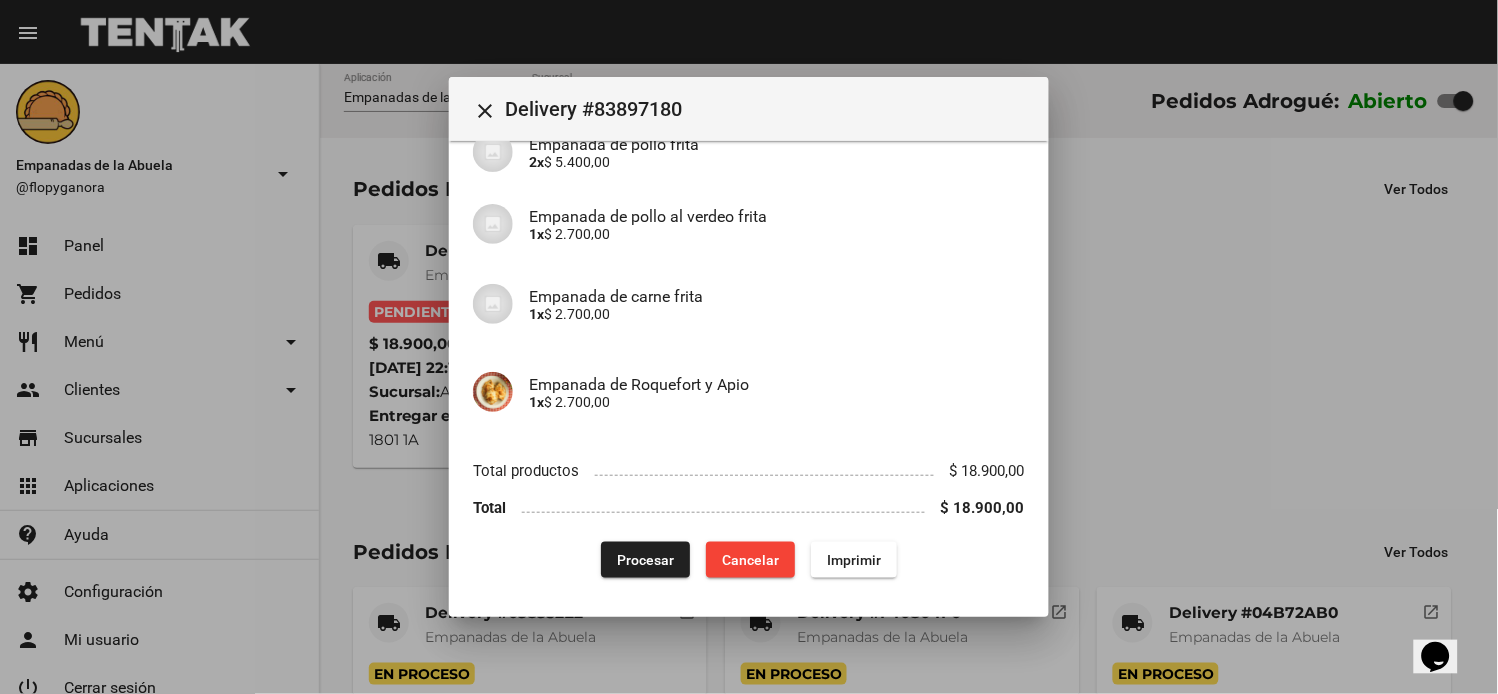 drag, startPoint x: 631, startPoint y: 546, endPoint x: 644, endPoint y: 503, distance: 44.922153 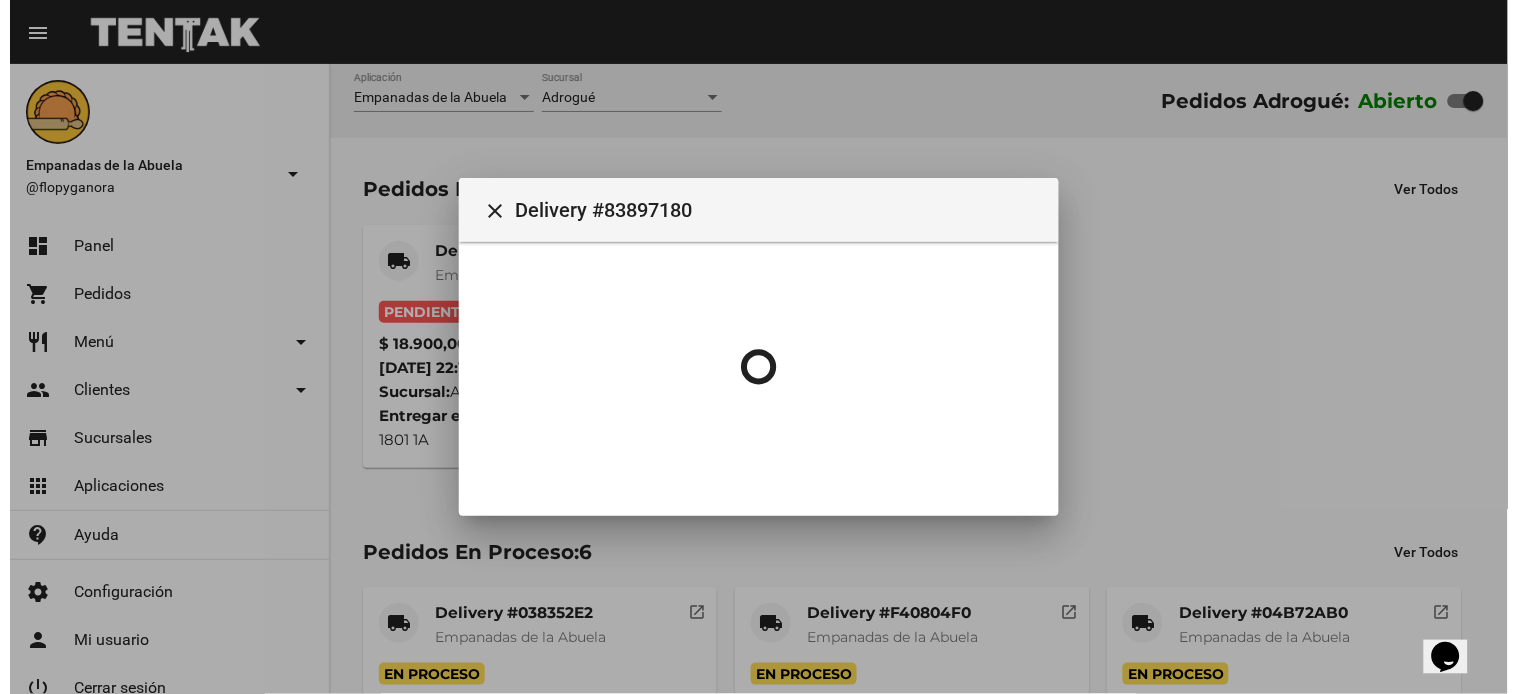 scroll, scrollTop: 0, scrollLeft: 0, axis: both 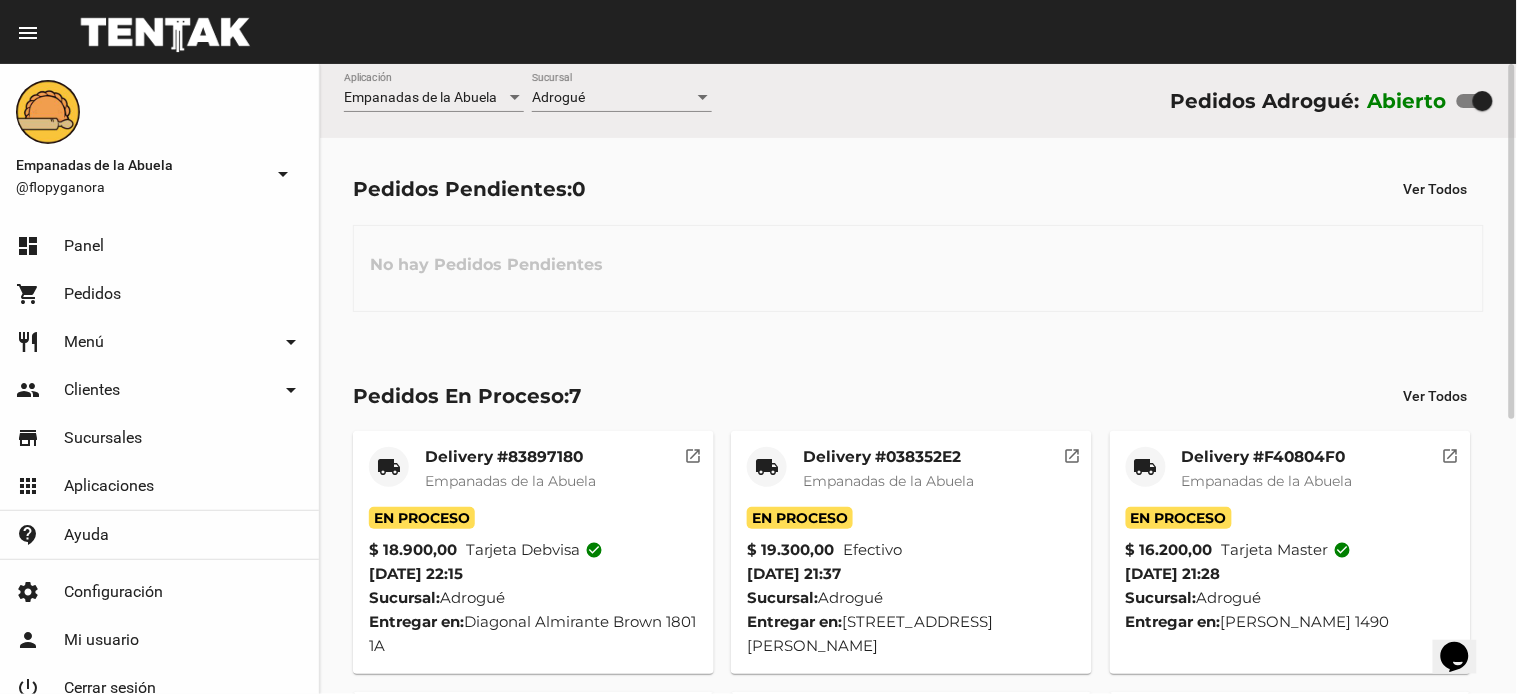 click at bounding box center [703, 97] 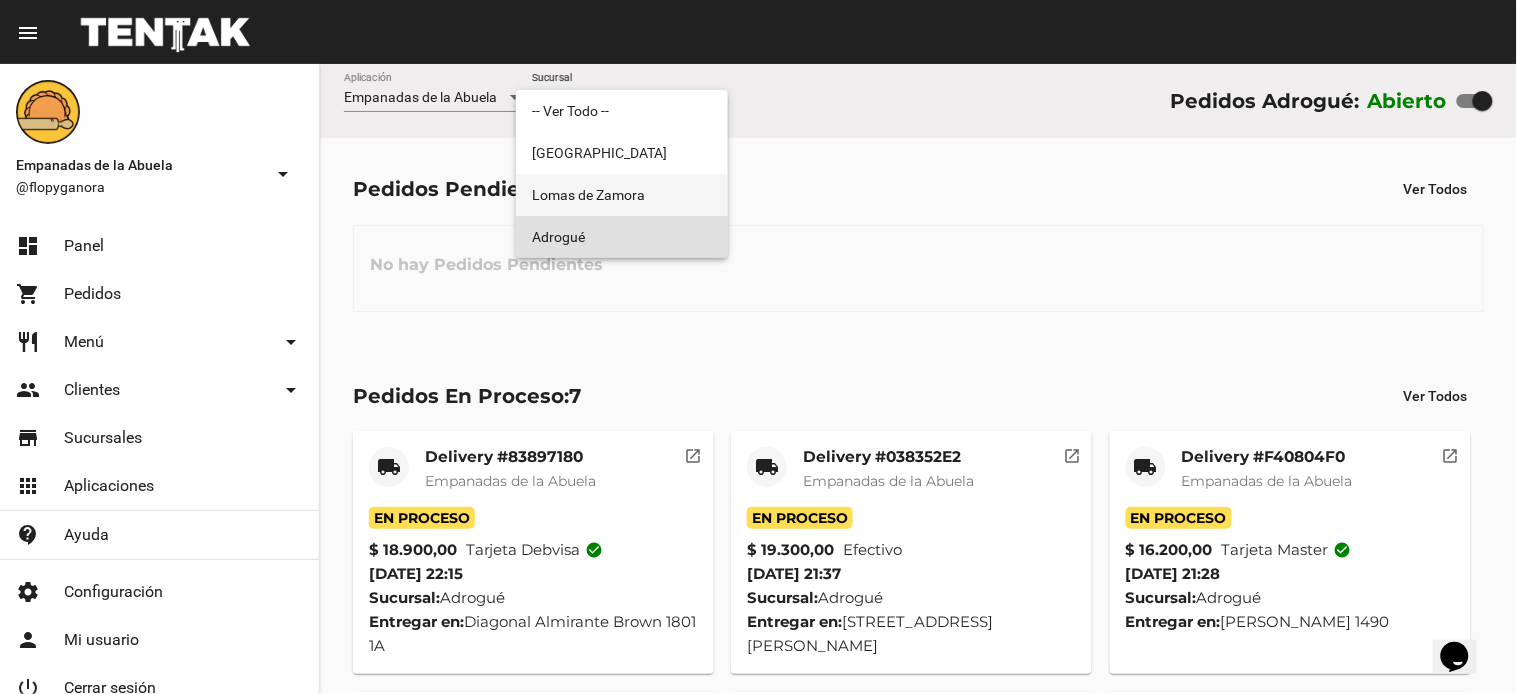 click on "Lomas de Zamora" at bounding box center [622, 195] 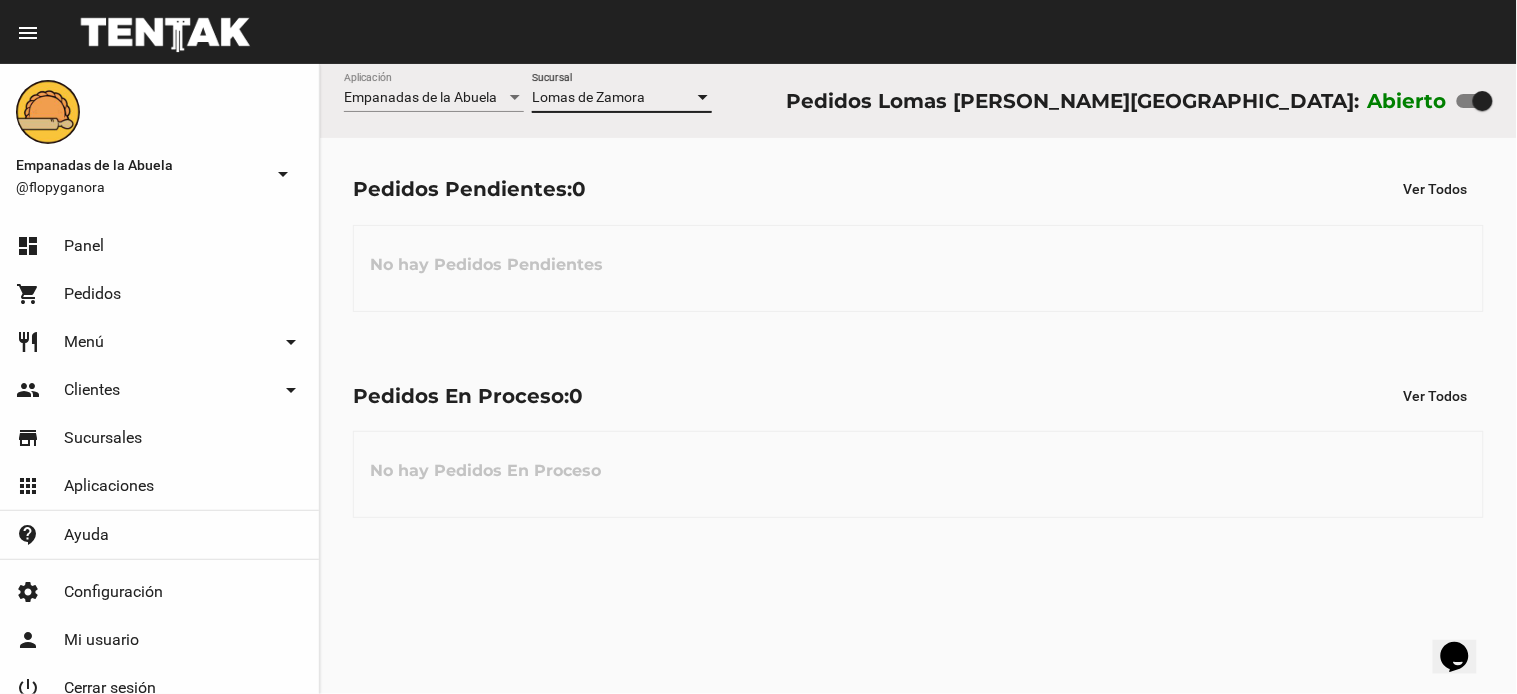 click at bounding box center [703, 97] 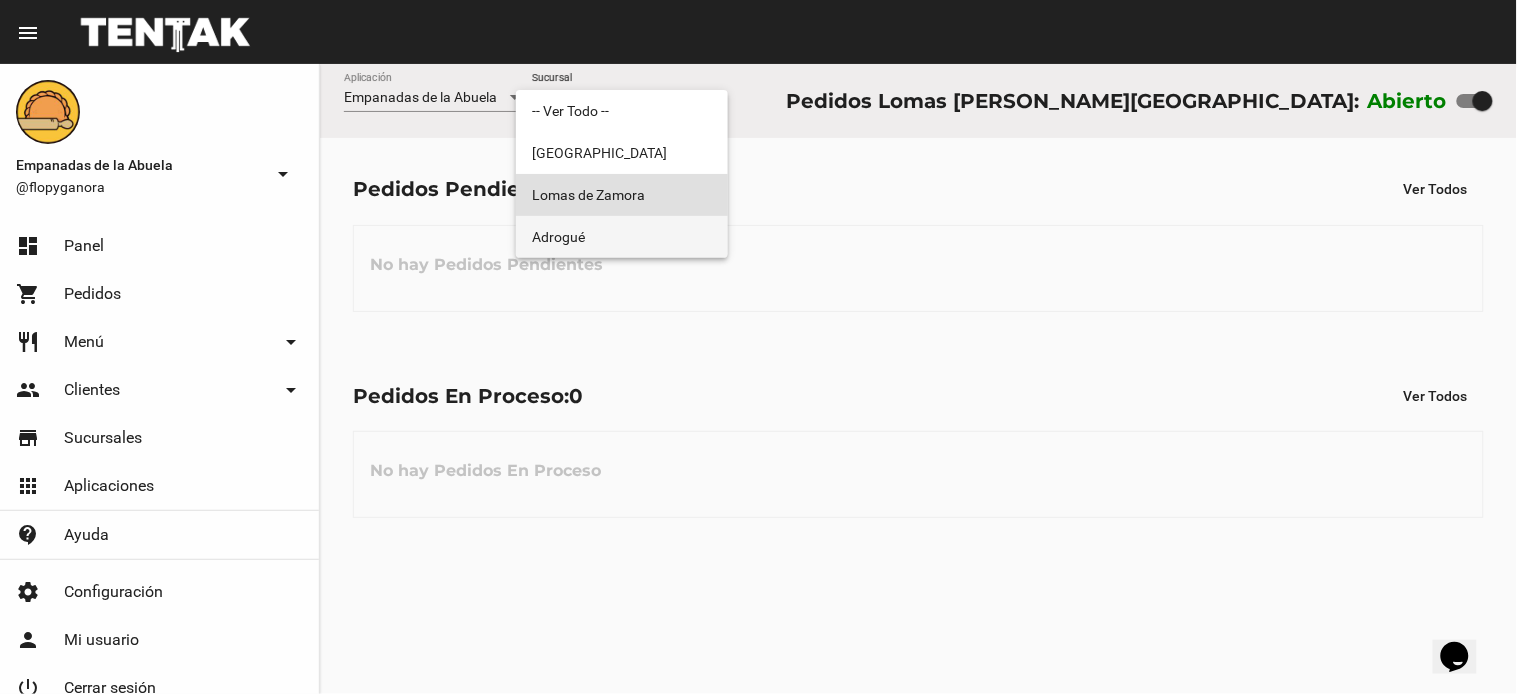 click on "Adrogué" at bounding box center (622, 237) 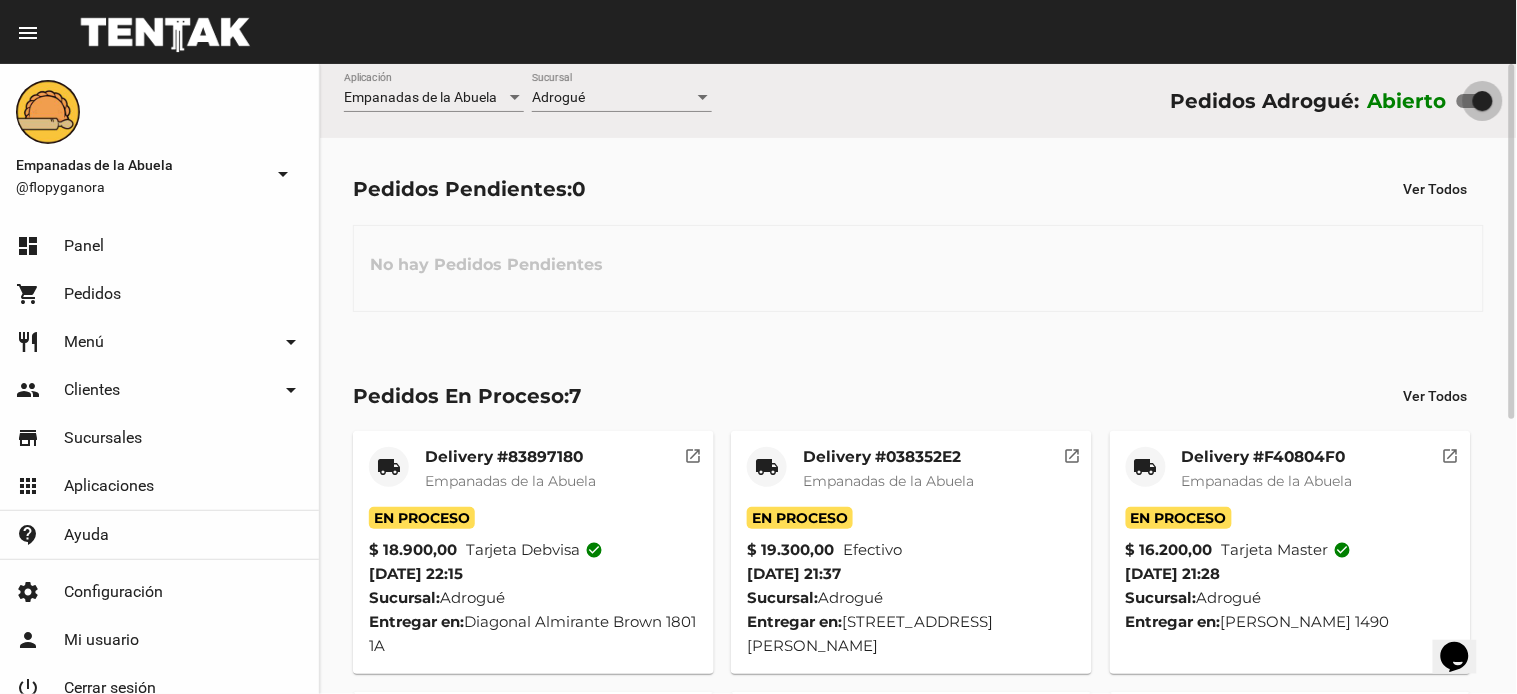 drag, startPoint x: 1482, startPoint y: 104, endPoint x: 1303, endPoint y: 101, distance: 179.02513 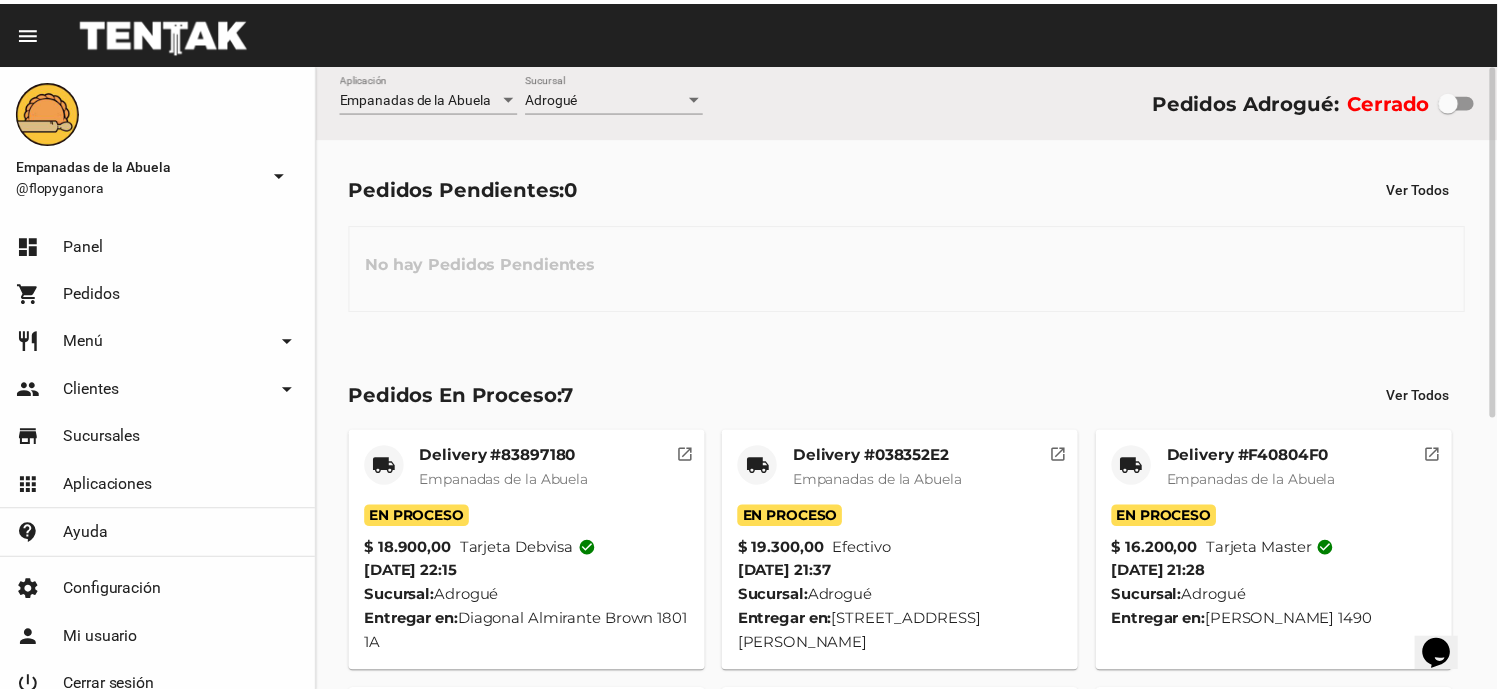 scroll, scrollTop: 486, scrollLeft: 0, axis: vertical 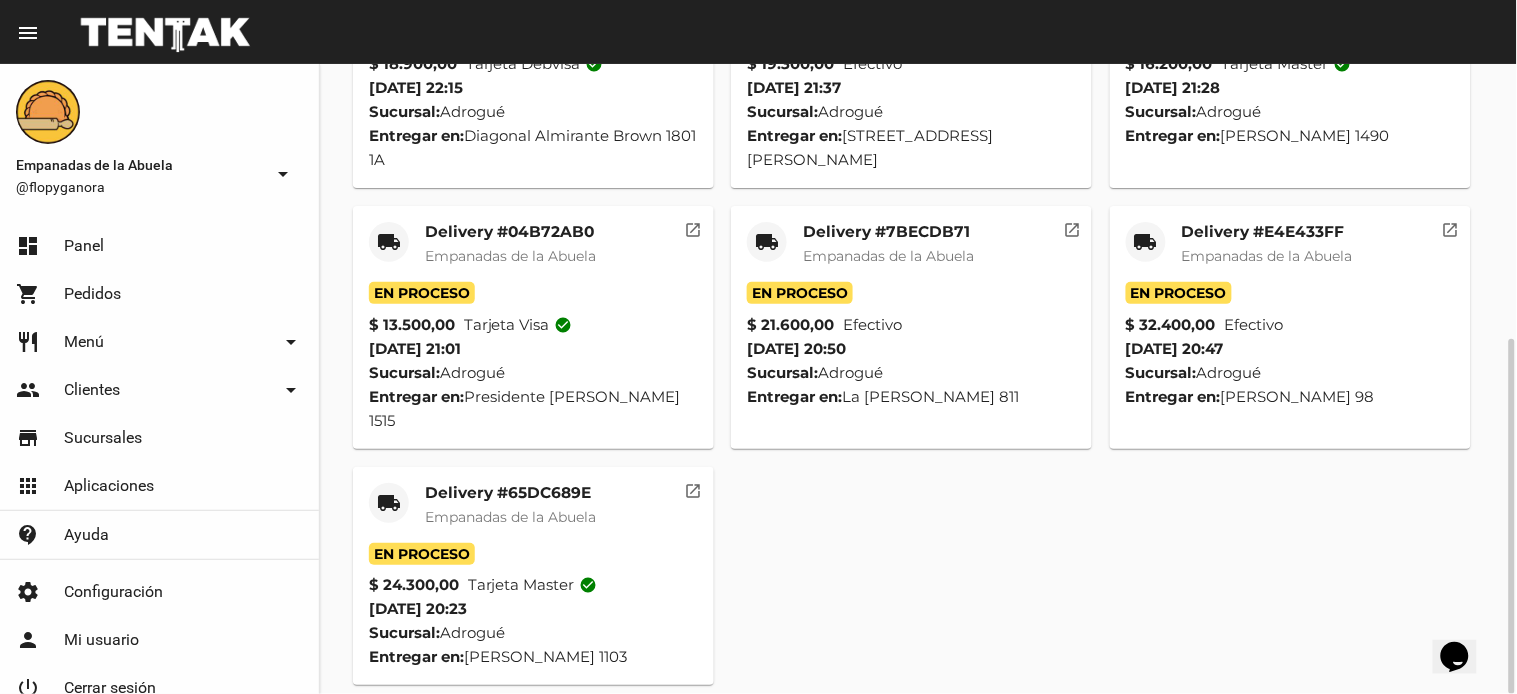 click on "Delivery #65DC689E" 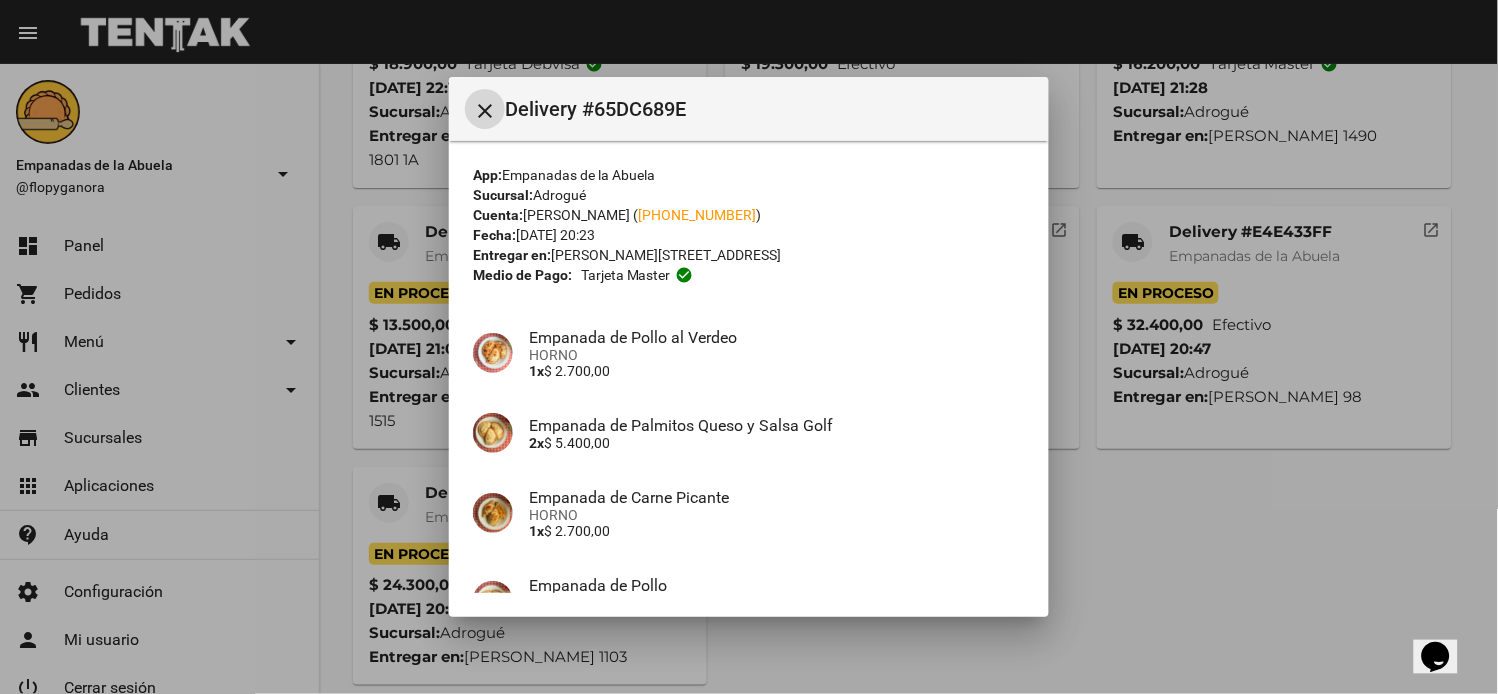 scroll, scrollTop: 297, scrollLeft: 0, axis: vertical 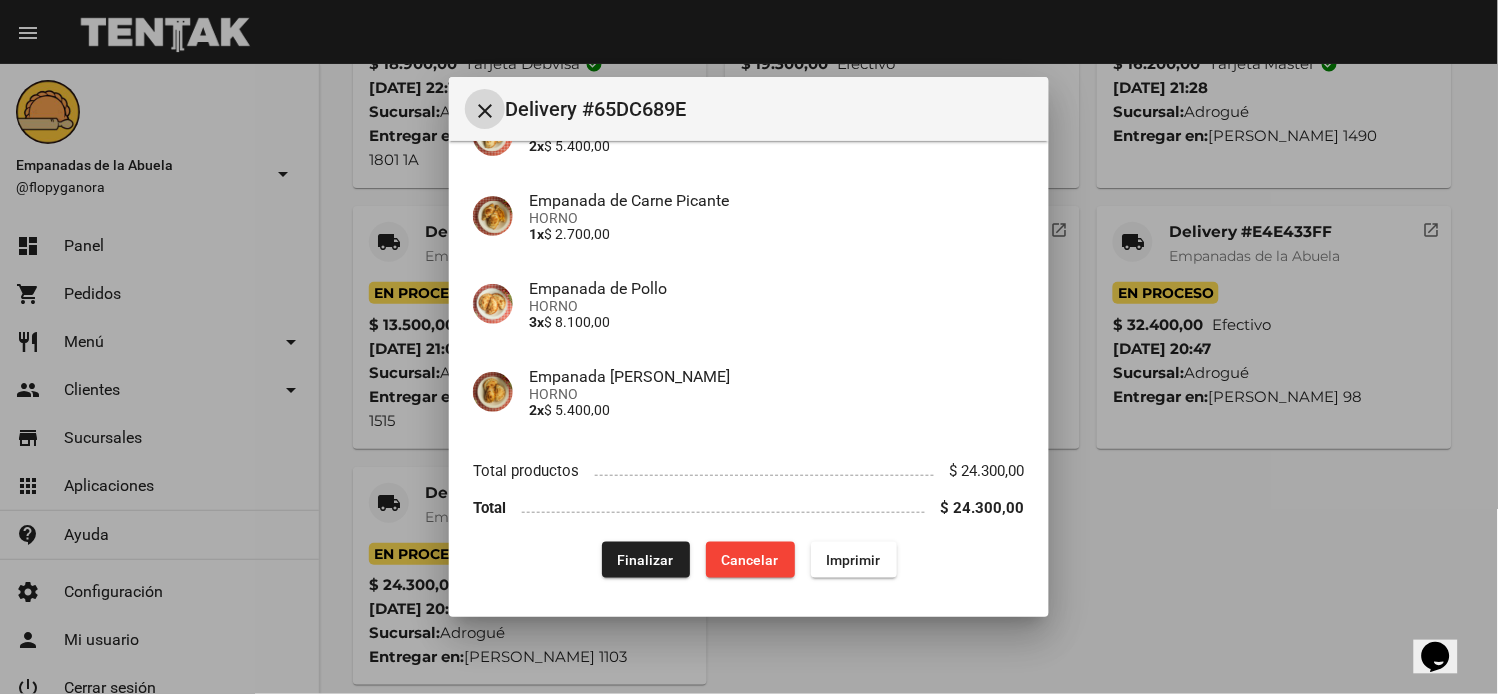 click on "Finalizar" 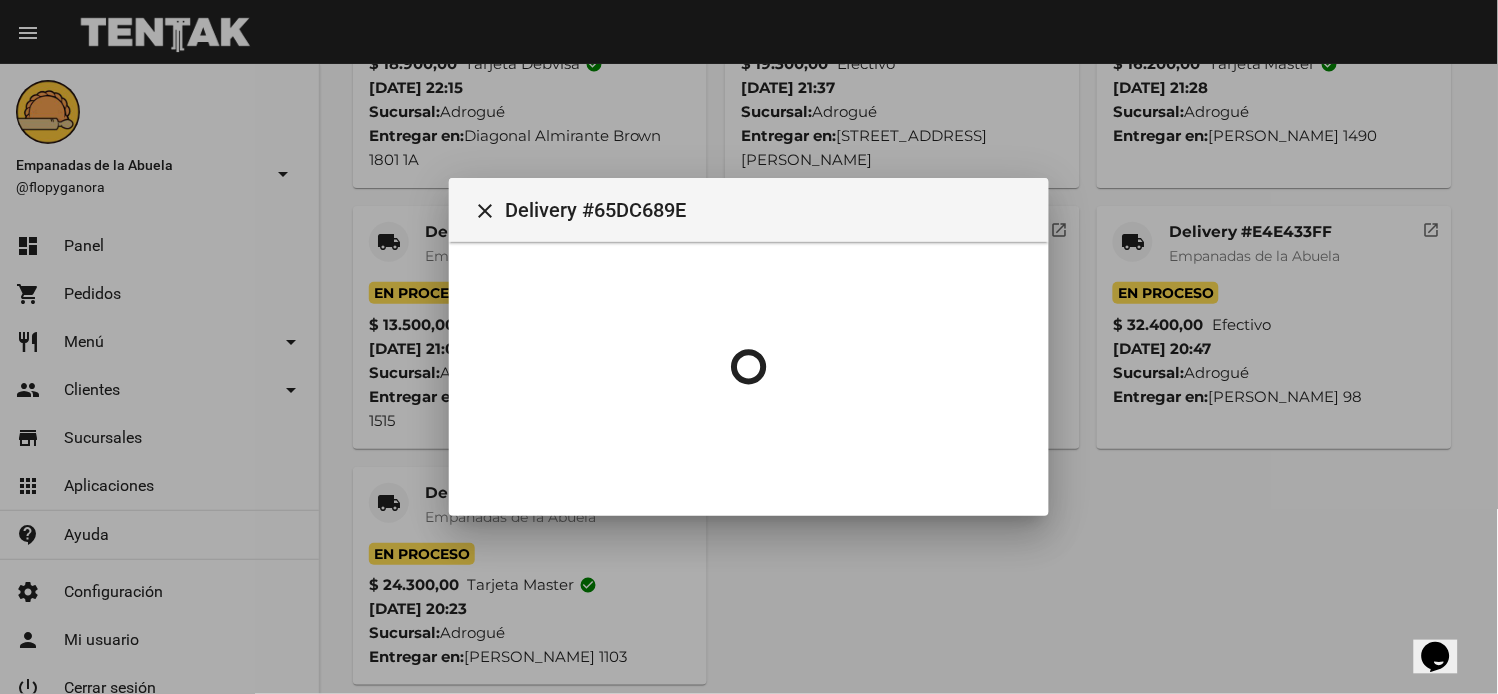 scroll, scrollTop: 0, scrollLeft: 0, axis: both 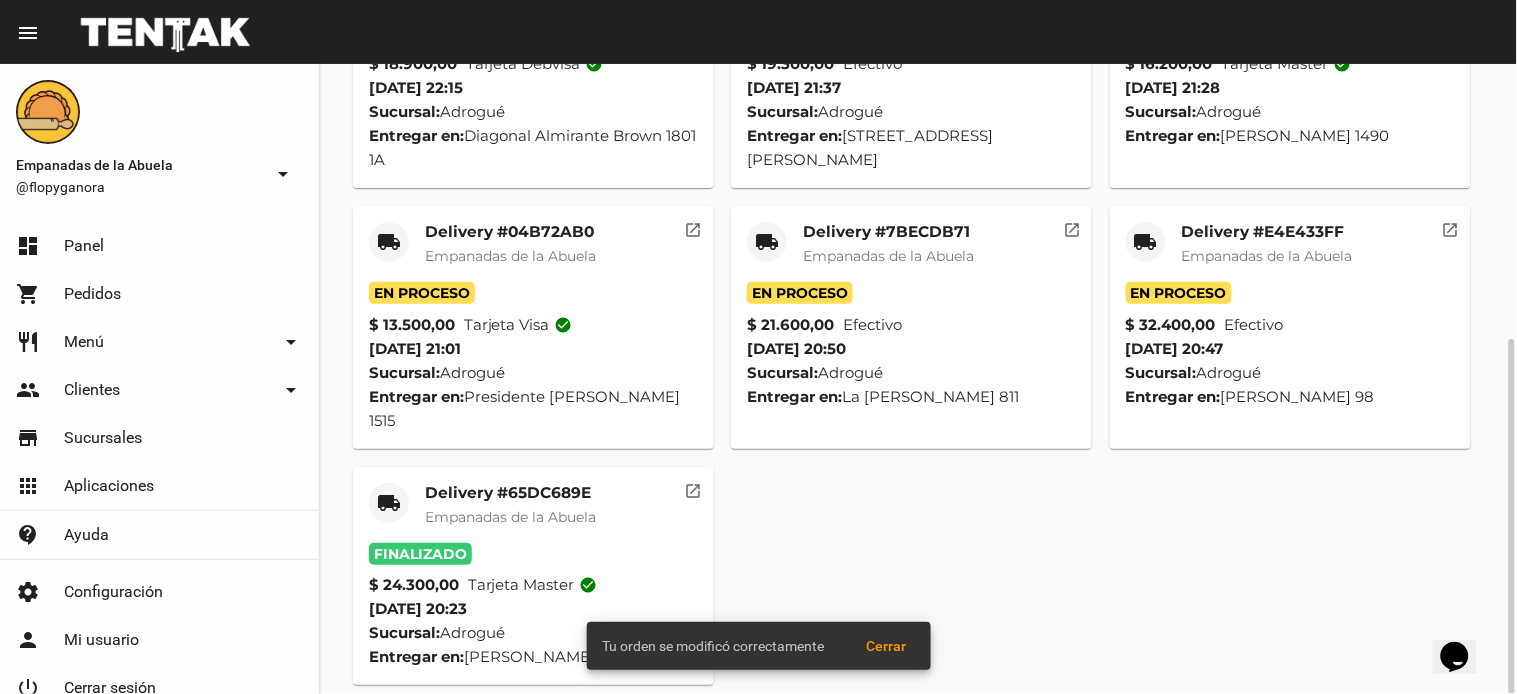 click on "Delivery #E4E433FF" 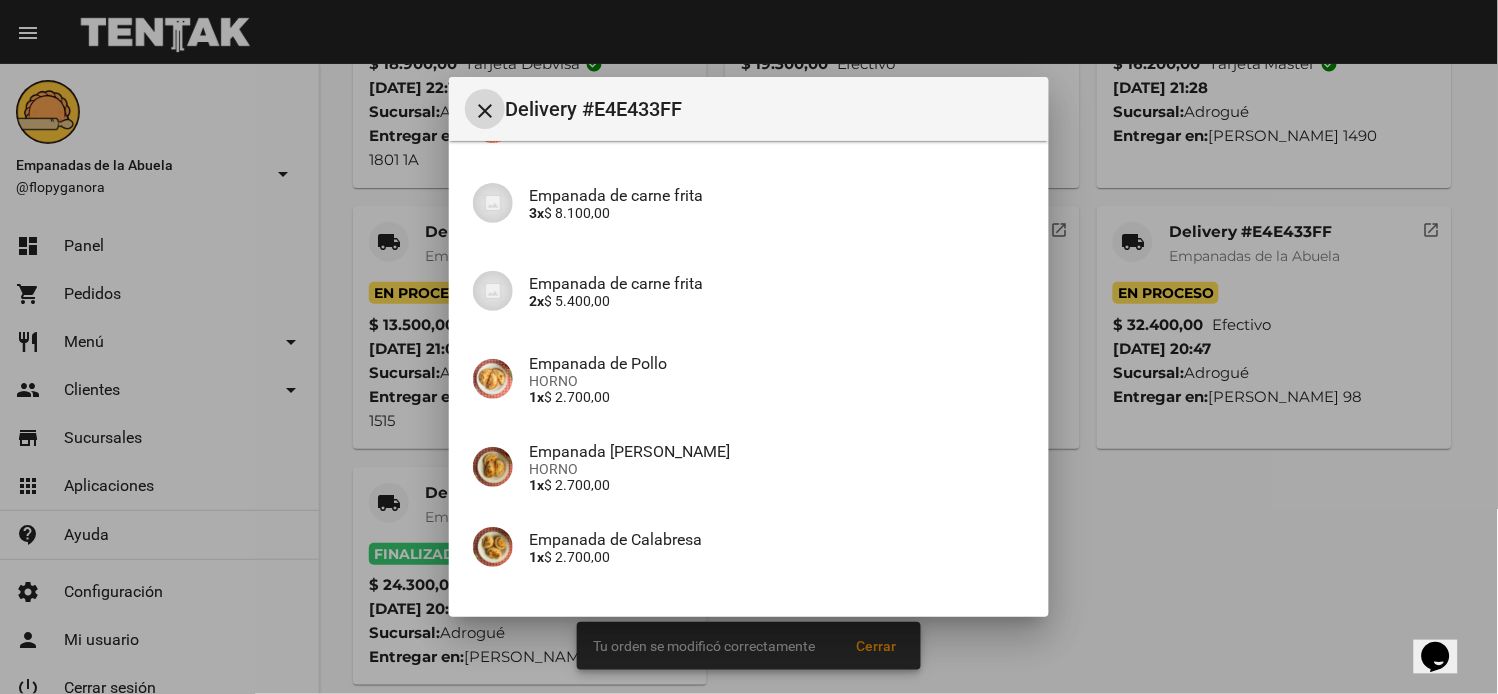 scroll, scrollTop: 530, scrollLeft: 0, axis: vertical 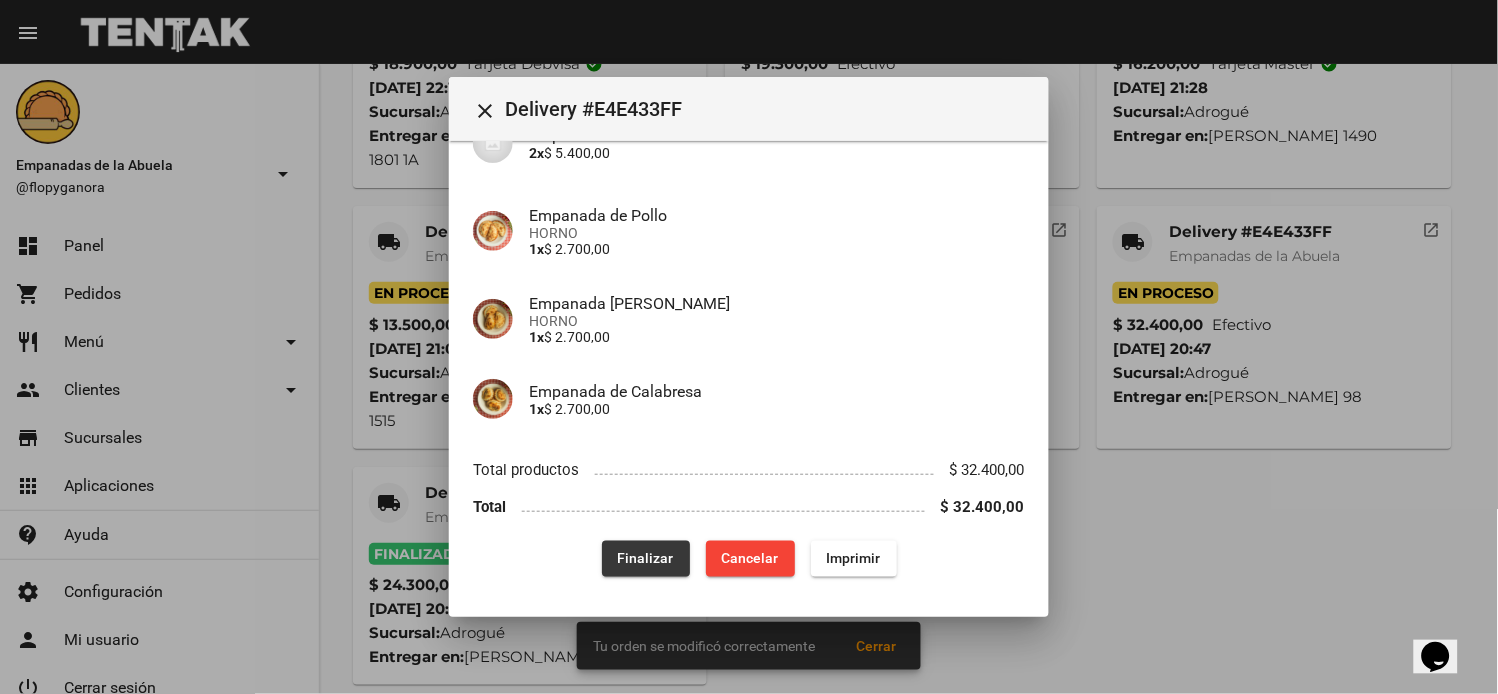 drag, startPoint x: 651, startPoint y: 563, endPoint x: 727, endPoint y: 508, distance: 93.813644 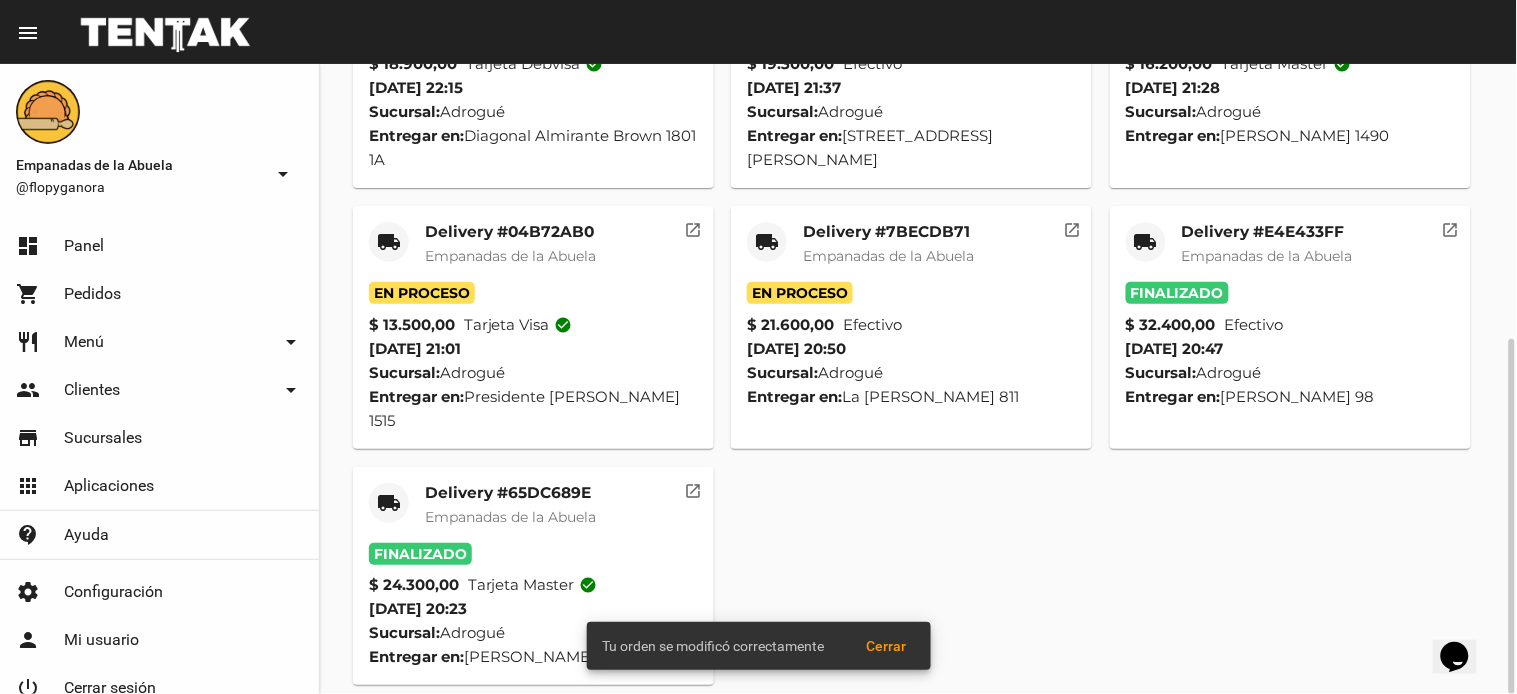 click on "Delivery #7BECDB71" 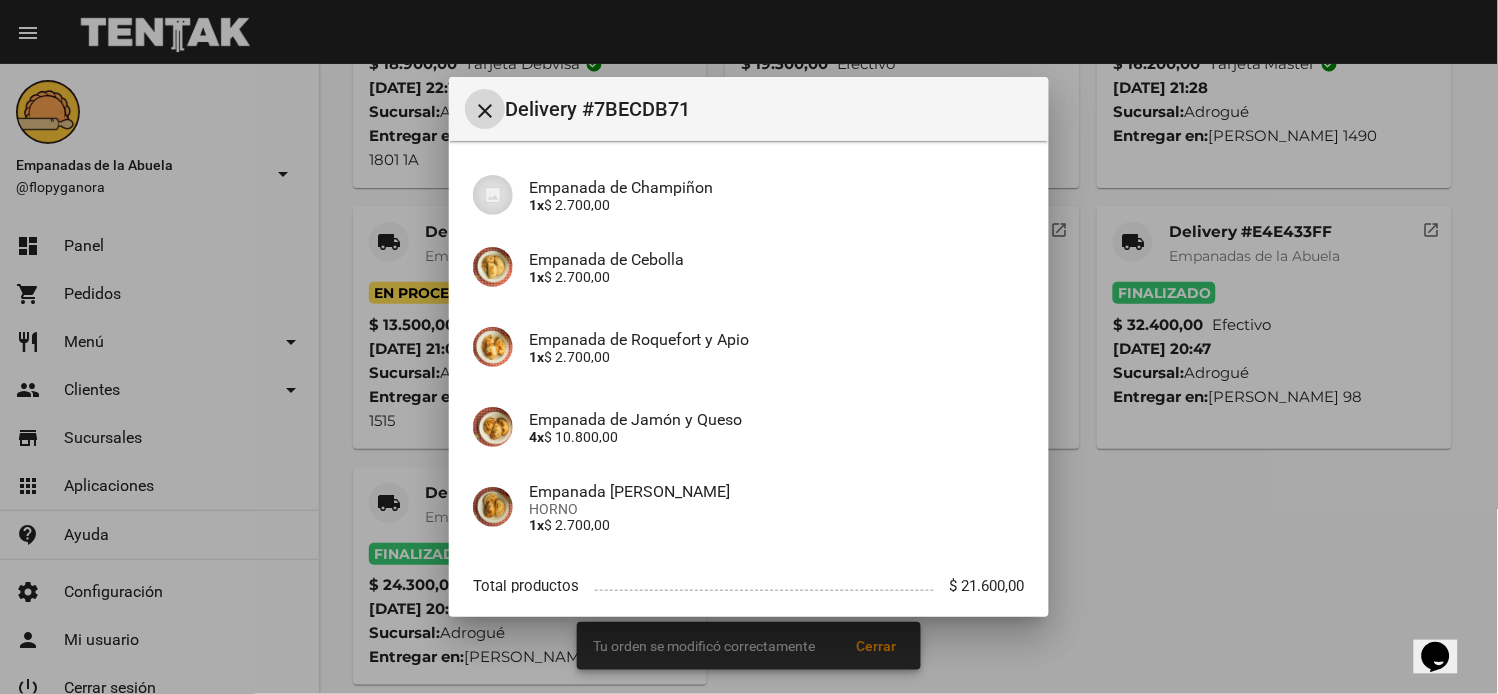 scroll, scrollTop: 265, scrollLeft: 0, axis: vertical 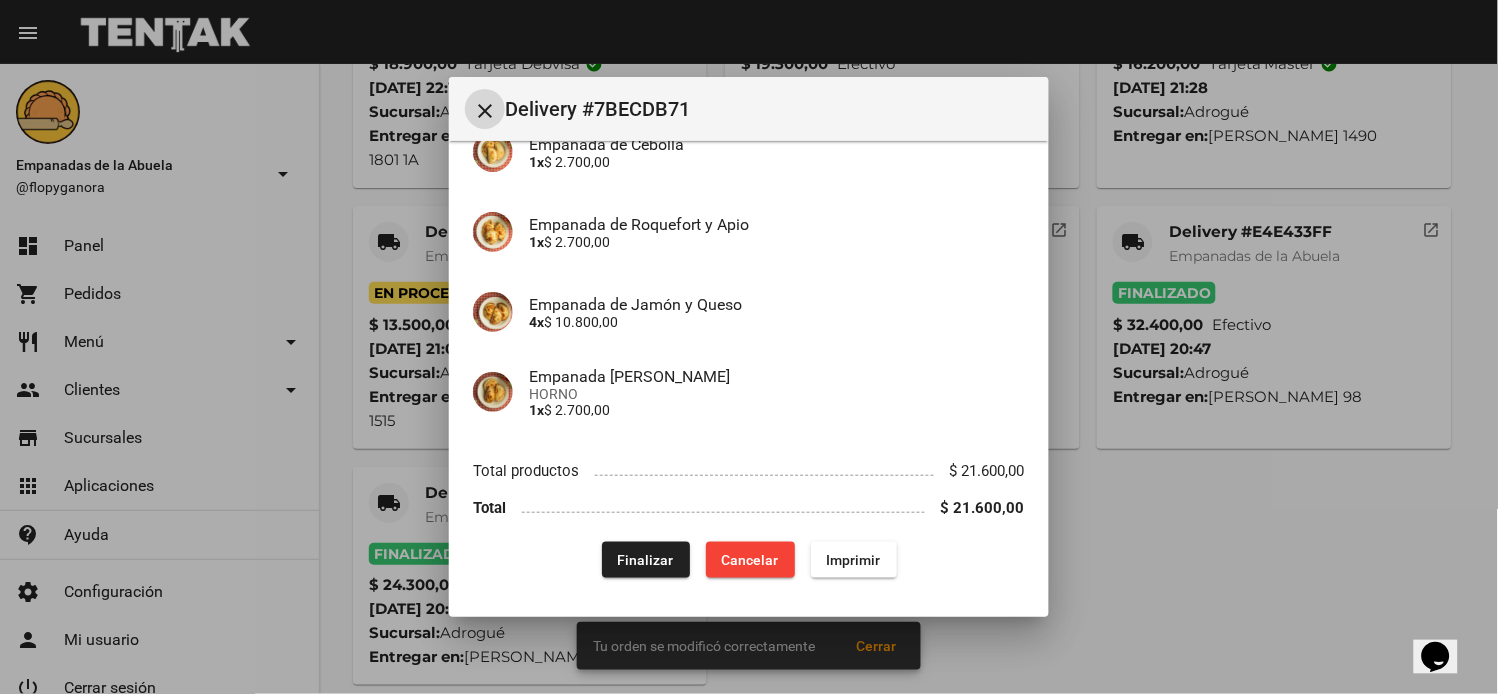 click on "Finalizar" 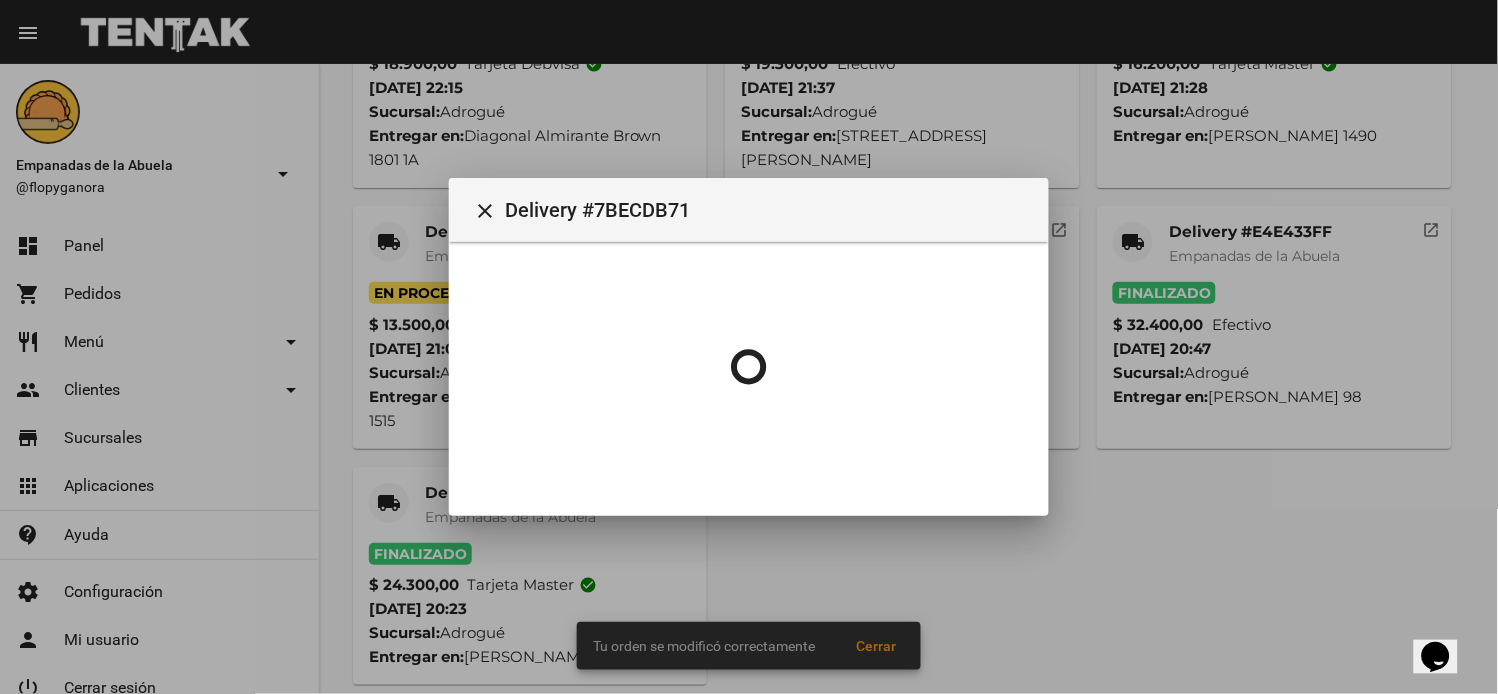 scroll, scrollTop: 0, scrollLeft: 0, axis: both 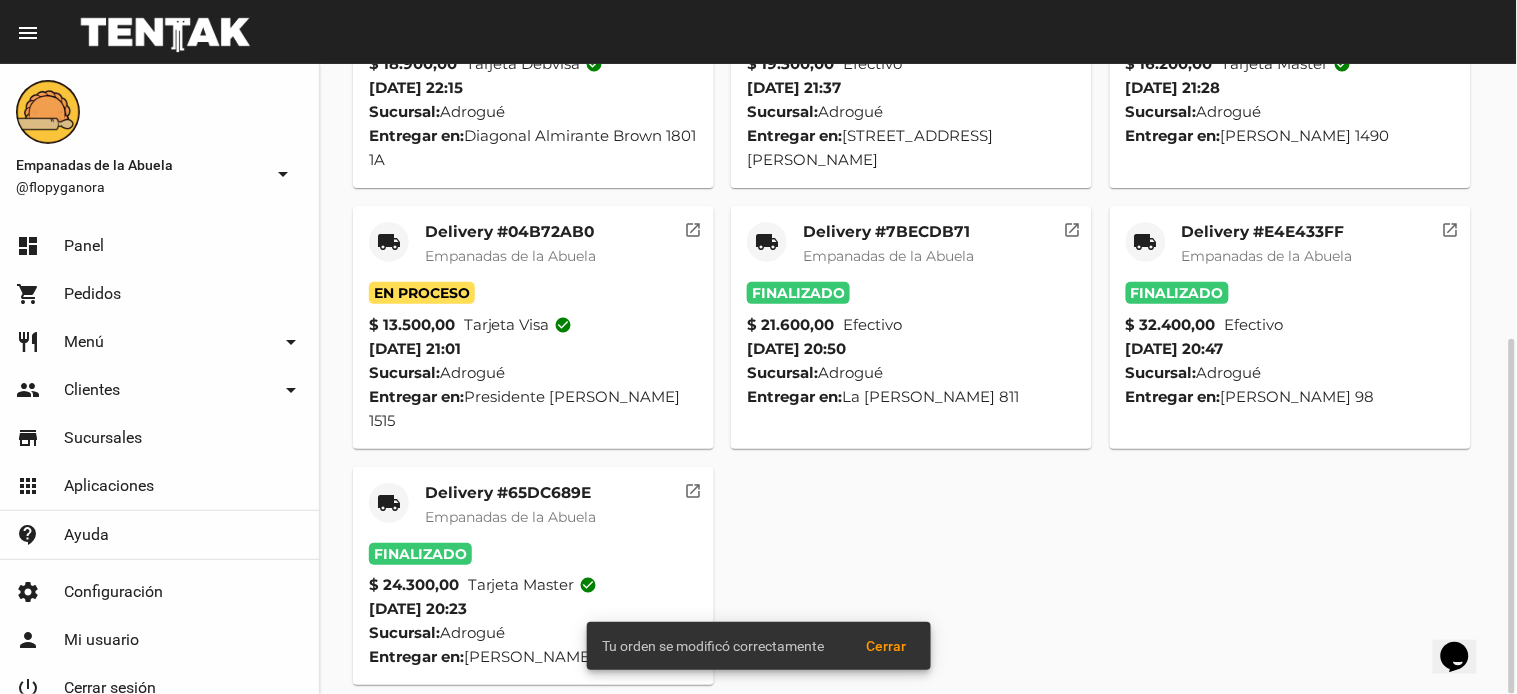 click on "Delivery #04B72AB0" 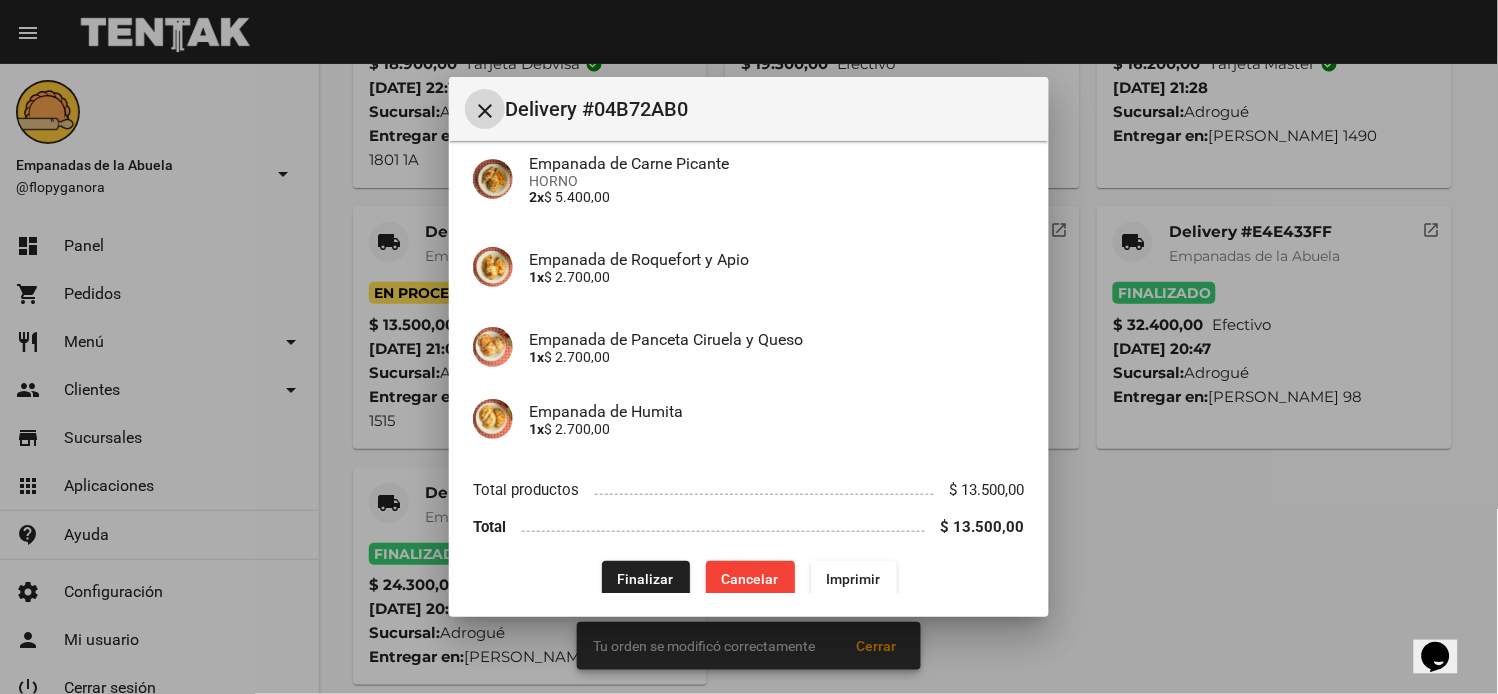 scroll, scrollTop: 193, scrollLeft: 0, axis: vertical 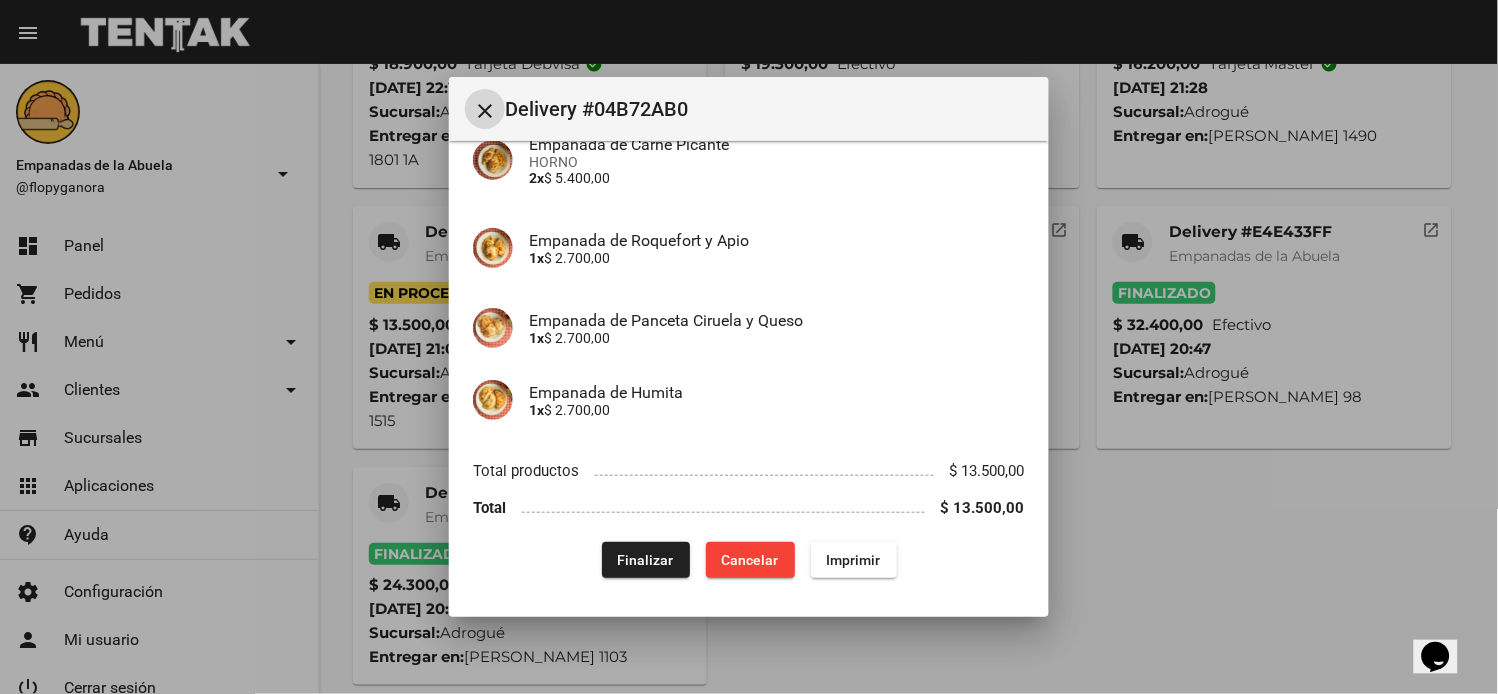 click on "Finalizar" 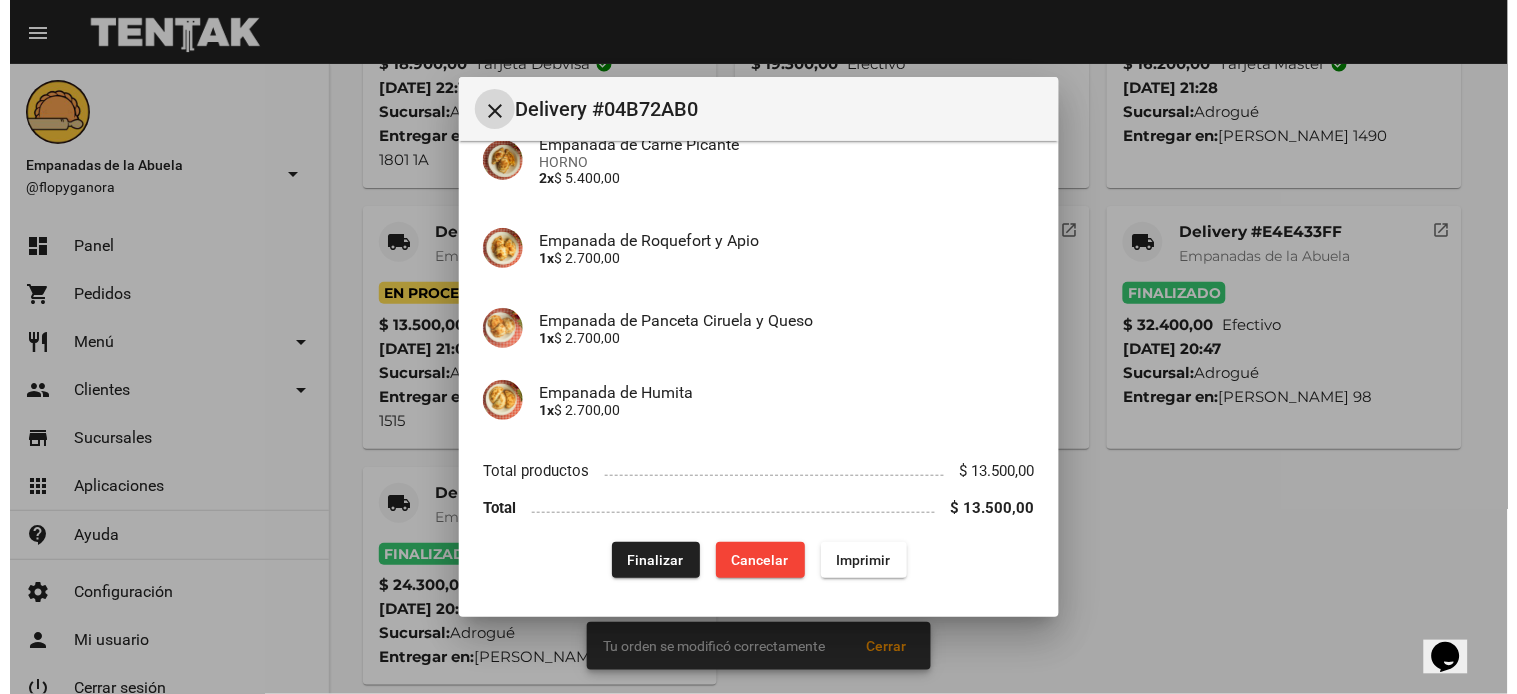 scroll, scrollTop: 0, scrollLeft: 0, axis: both 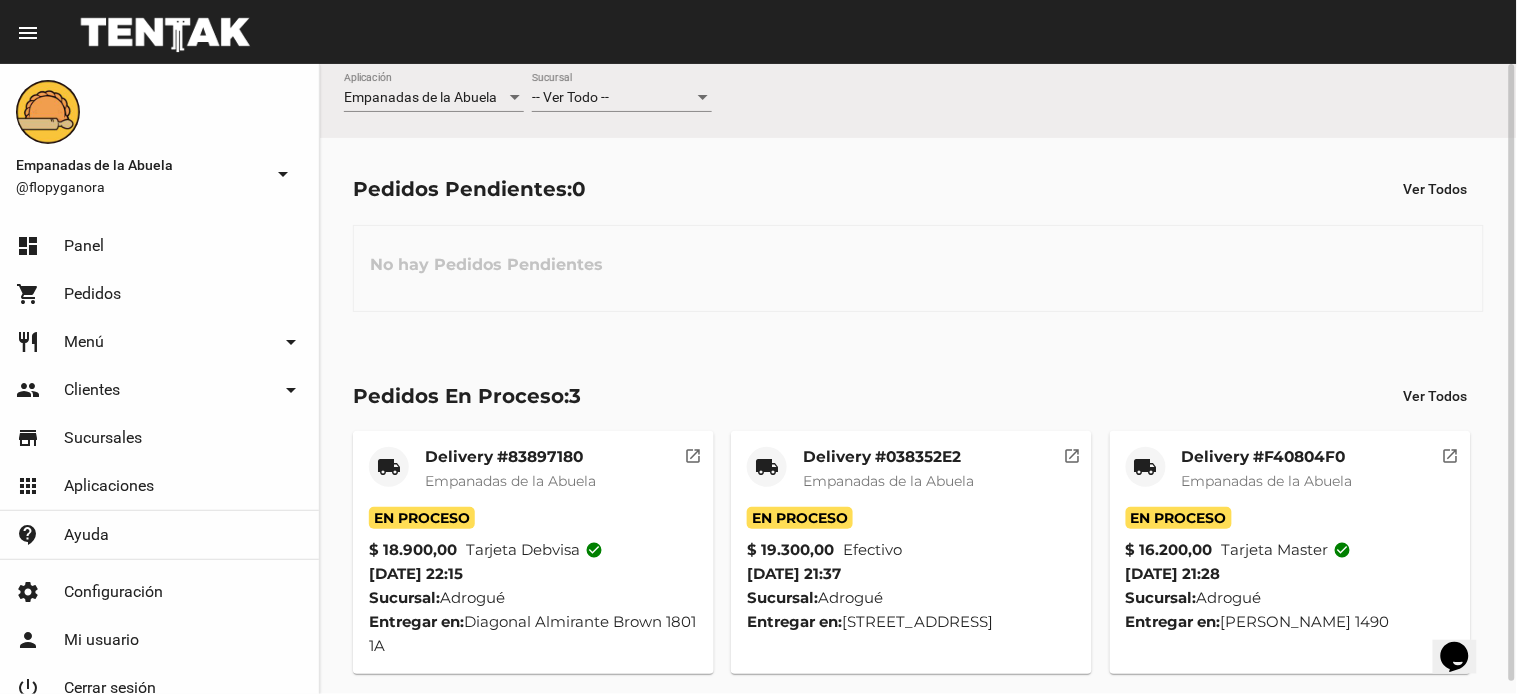 click on "-- Ver Todo --" at bounding box center [613, 98] 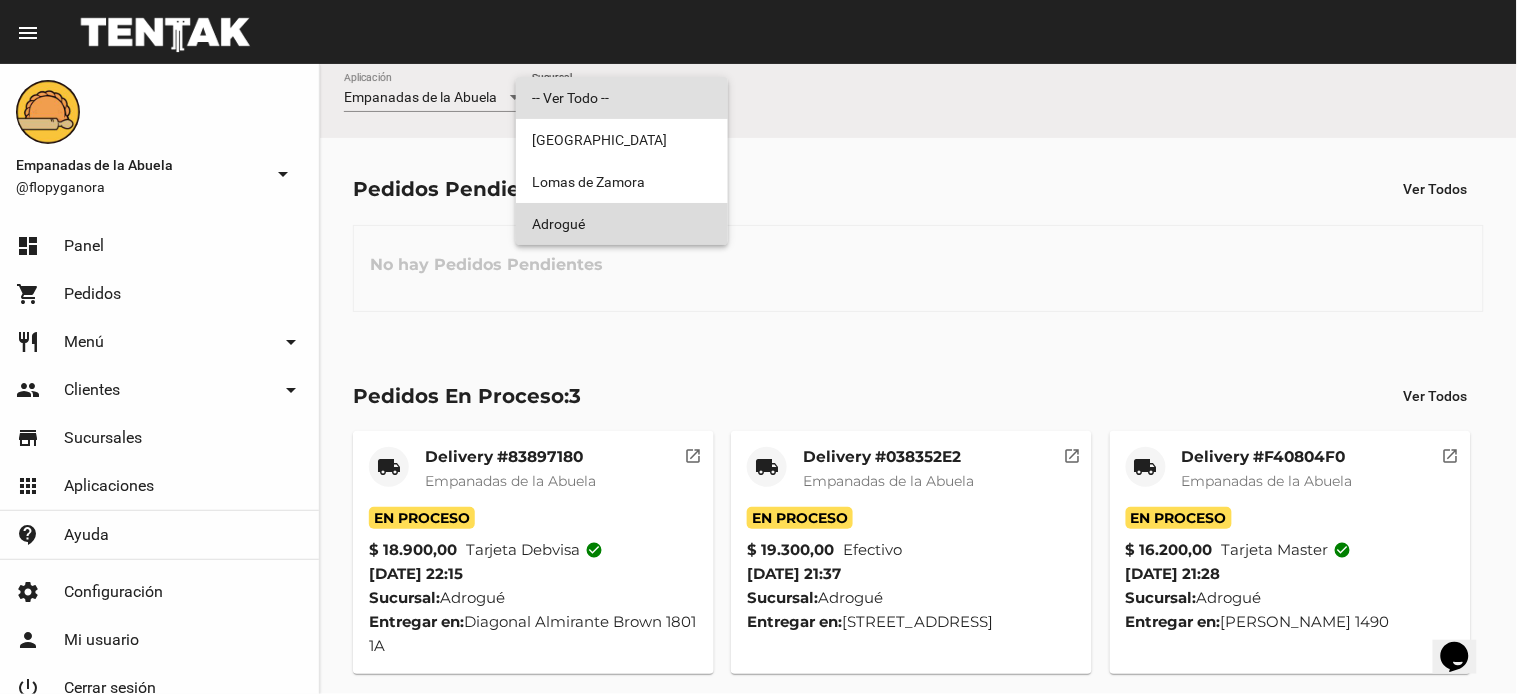 click on "Adrogué" at bounding box center [622, 224] 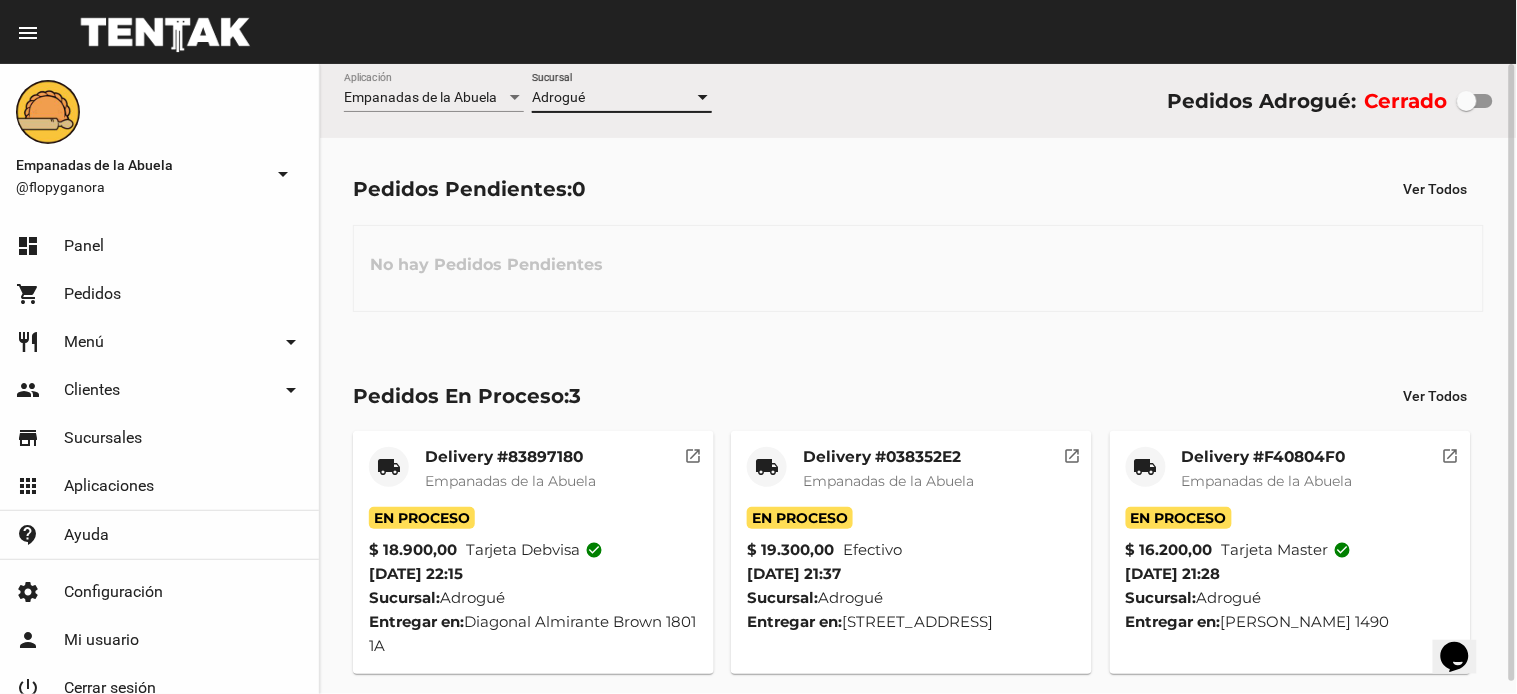 click on "Delivery #83897180" 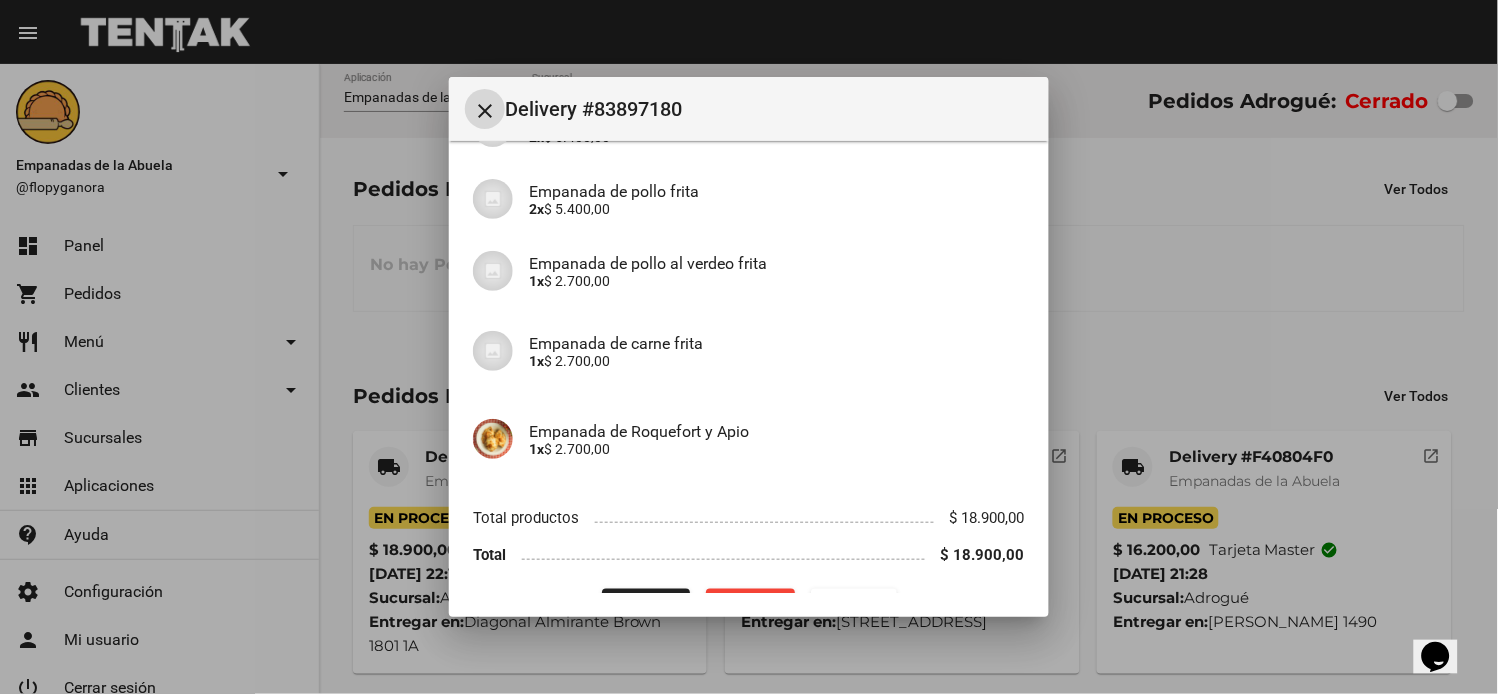 scroll, scrollTop: 265, scrollLeft: 0, axis: vertical 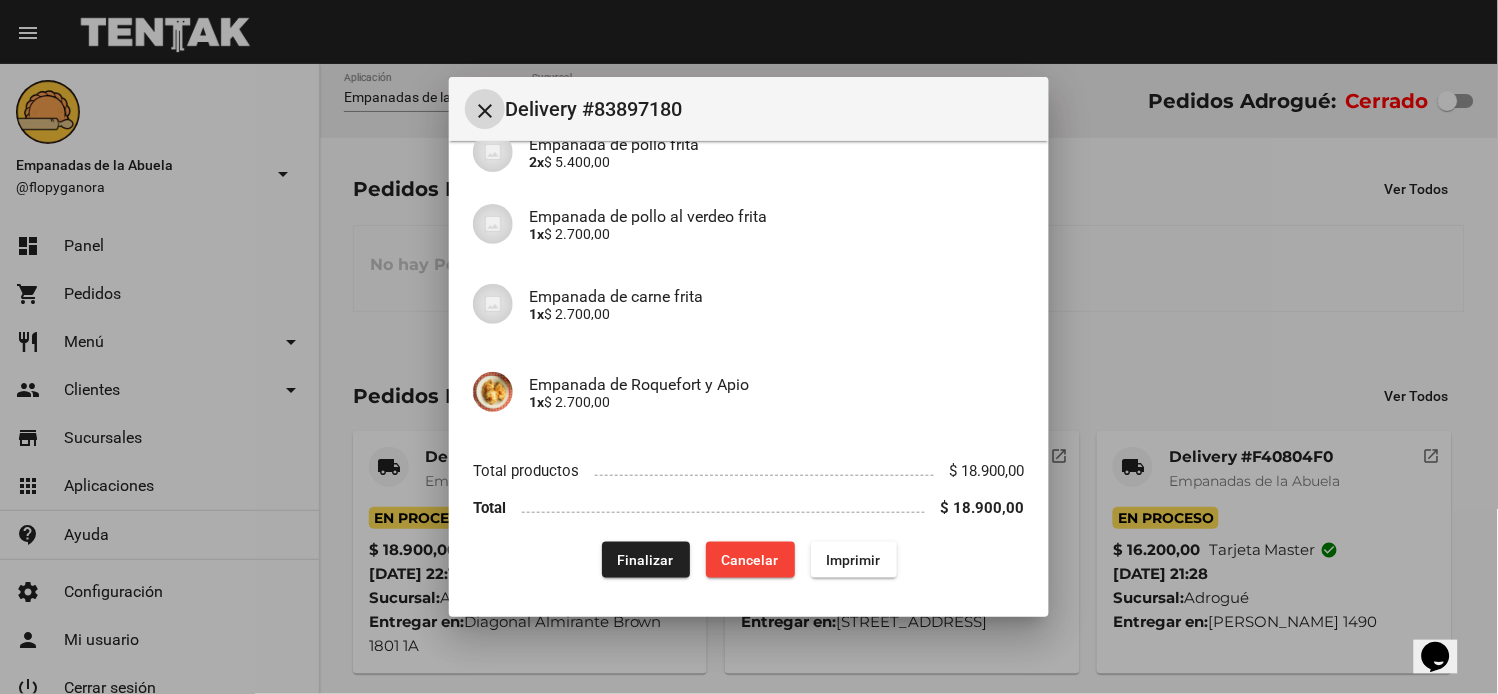 click on "Finalizar" 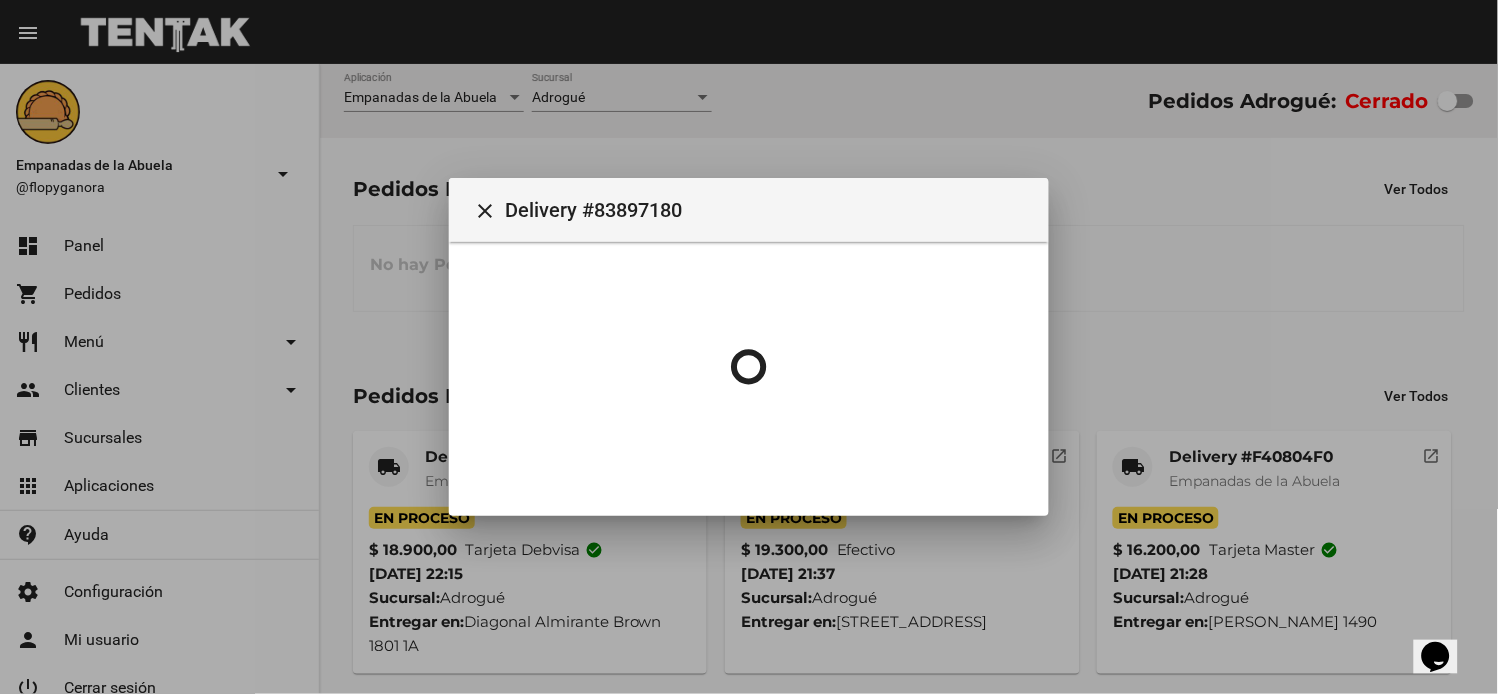 scroll, scrollTop: 0, scrollLeft: 0, axis: both 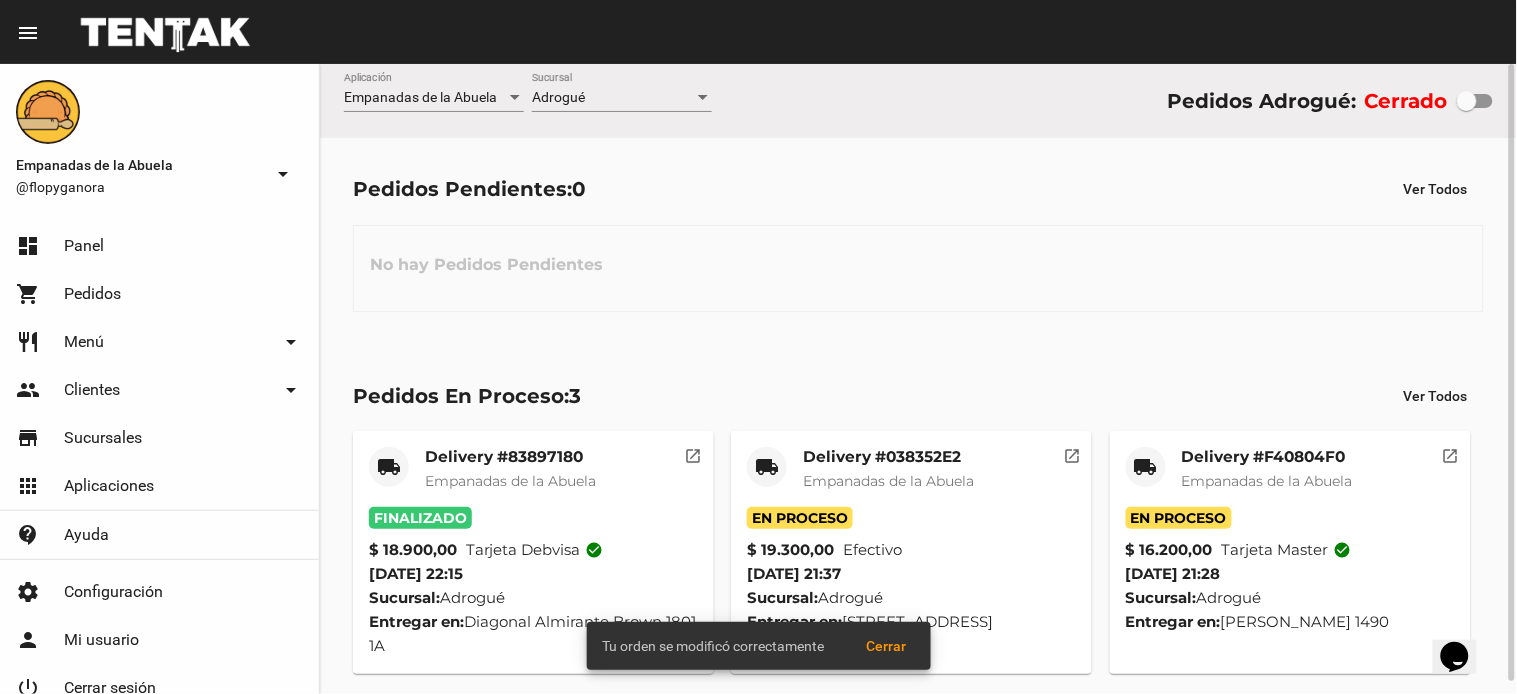 click on "Delivery #038352E2" 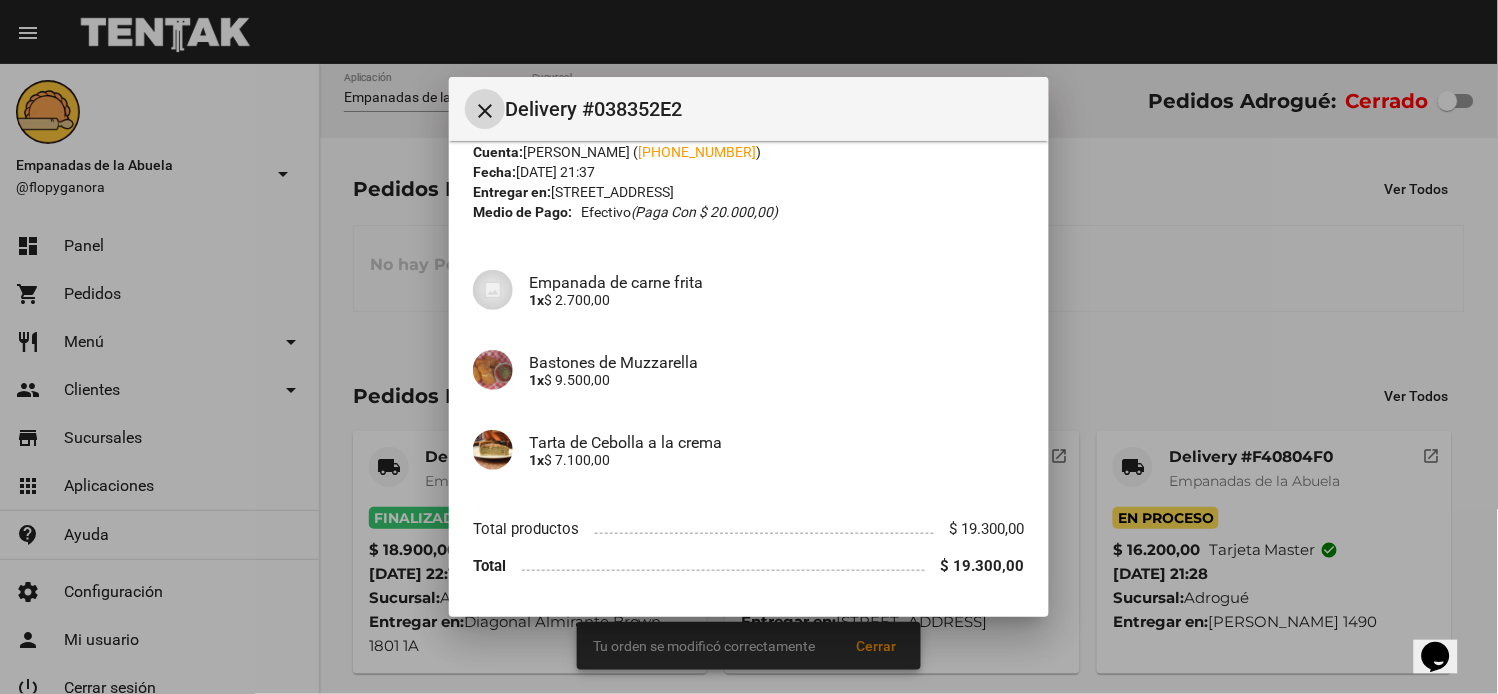 scroll, scrollTop: 121, scrollLeft: 0, axis: vertical 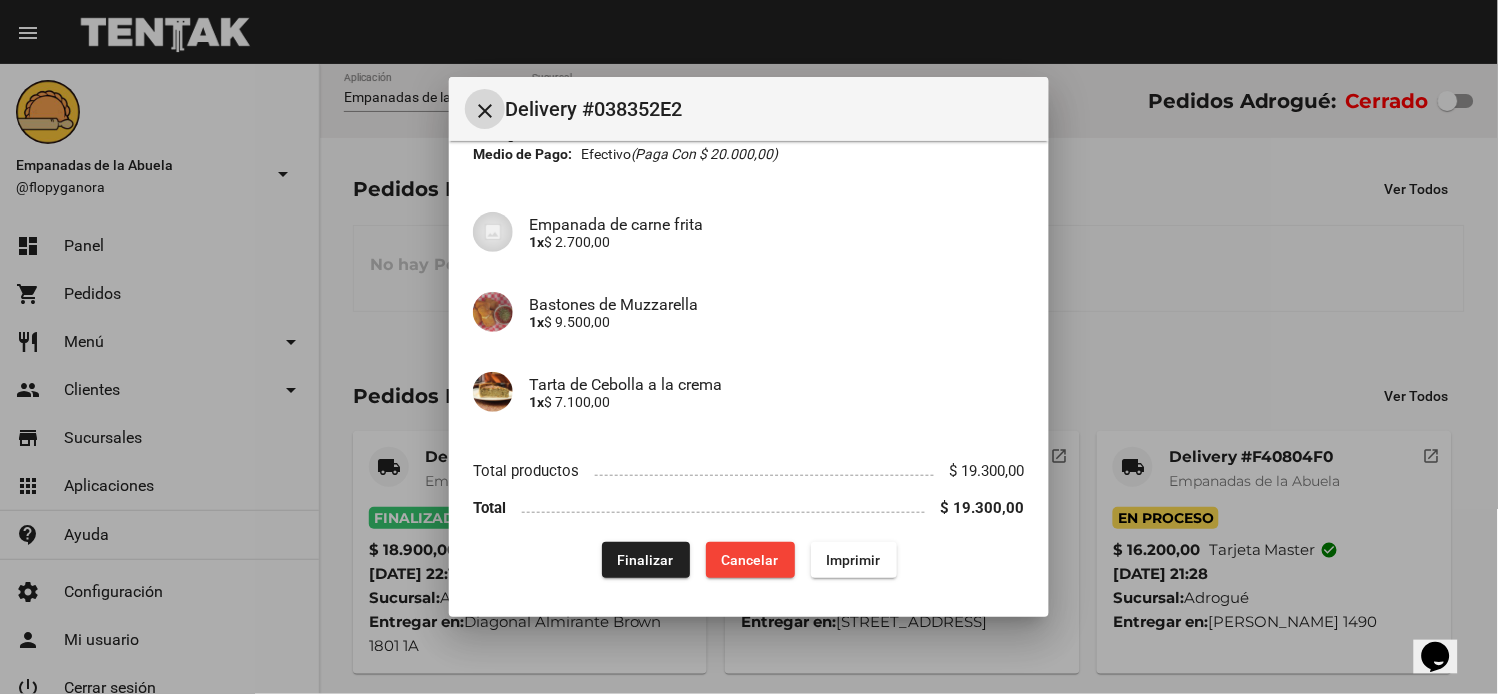 click on "Finalizar" 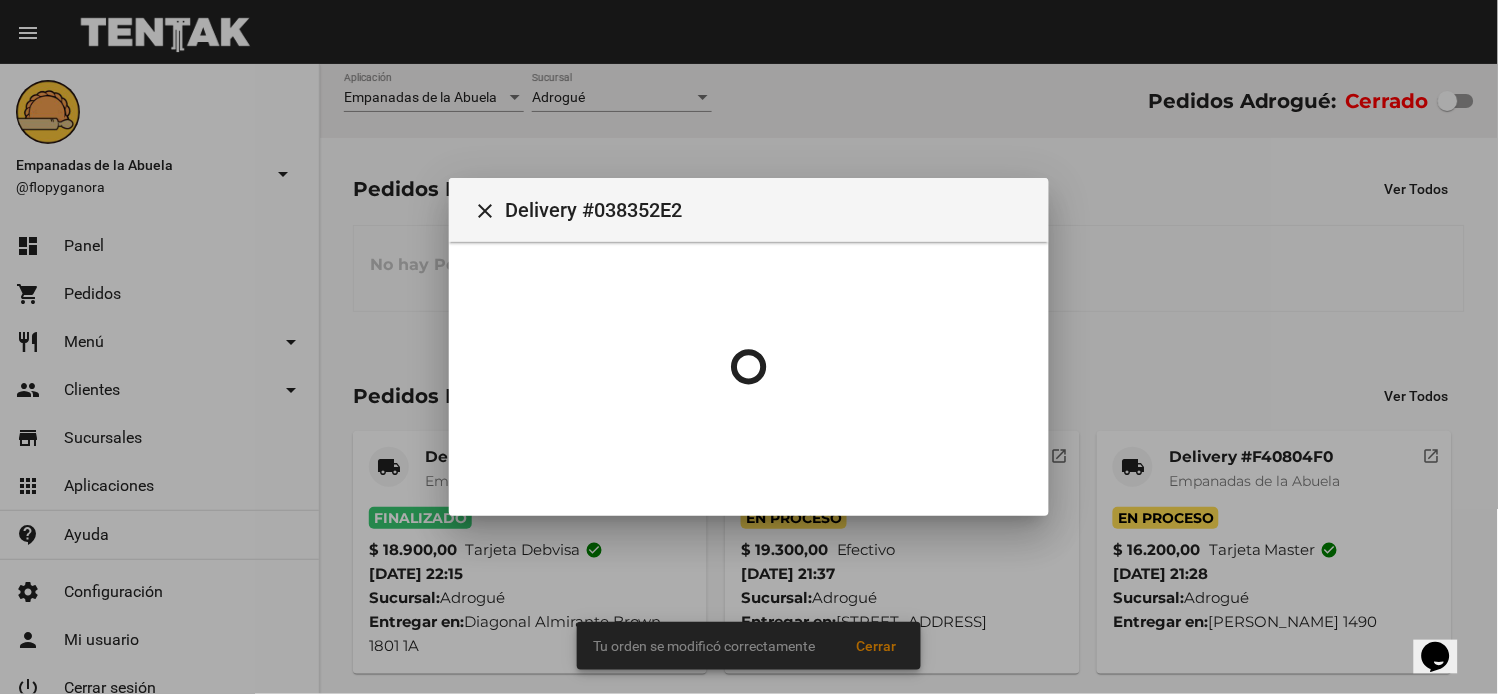 scroll, scrollTop: 0, scrollLeft: 0, axis: both 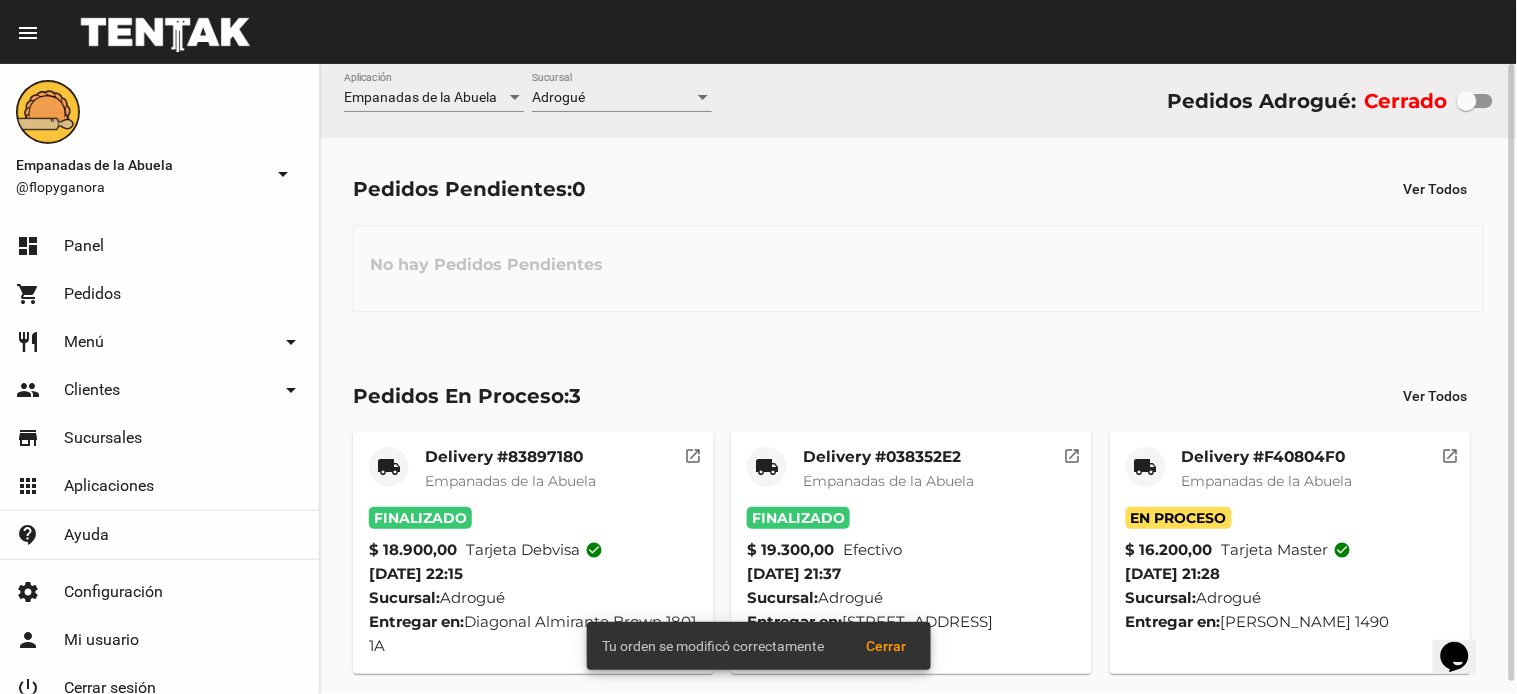 click on "Delivery #F40804F0" 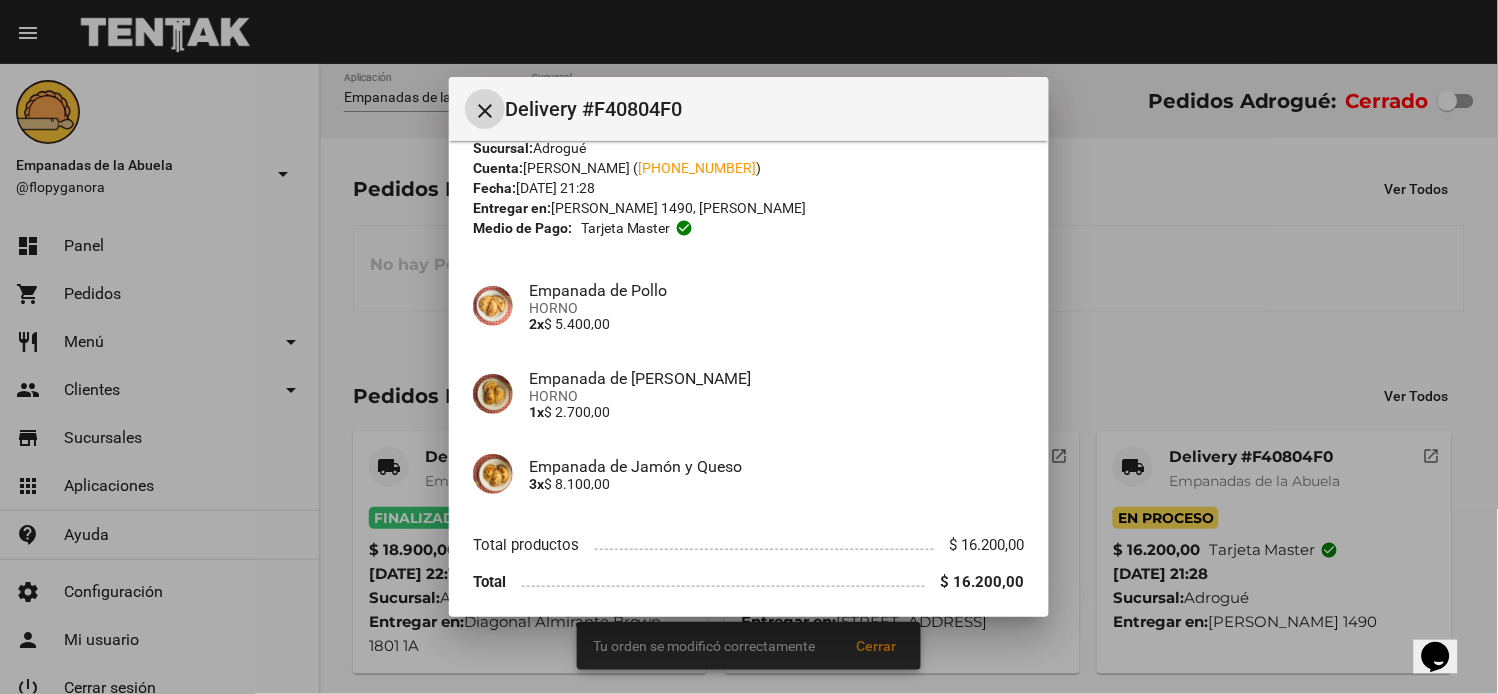 scroll, scrollTop: 121, scrollLeft: 0, axis: vertical 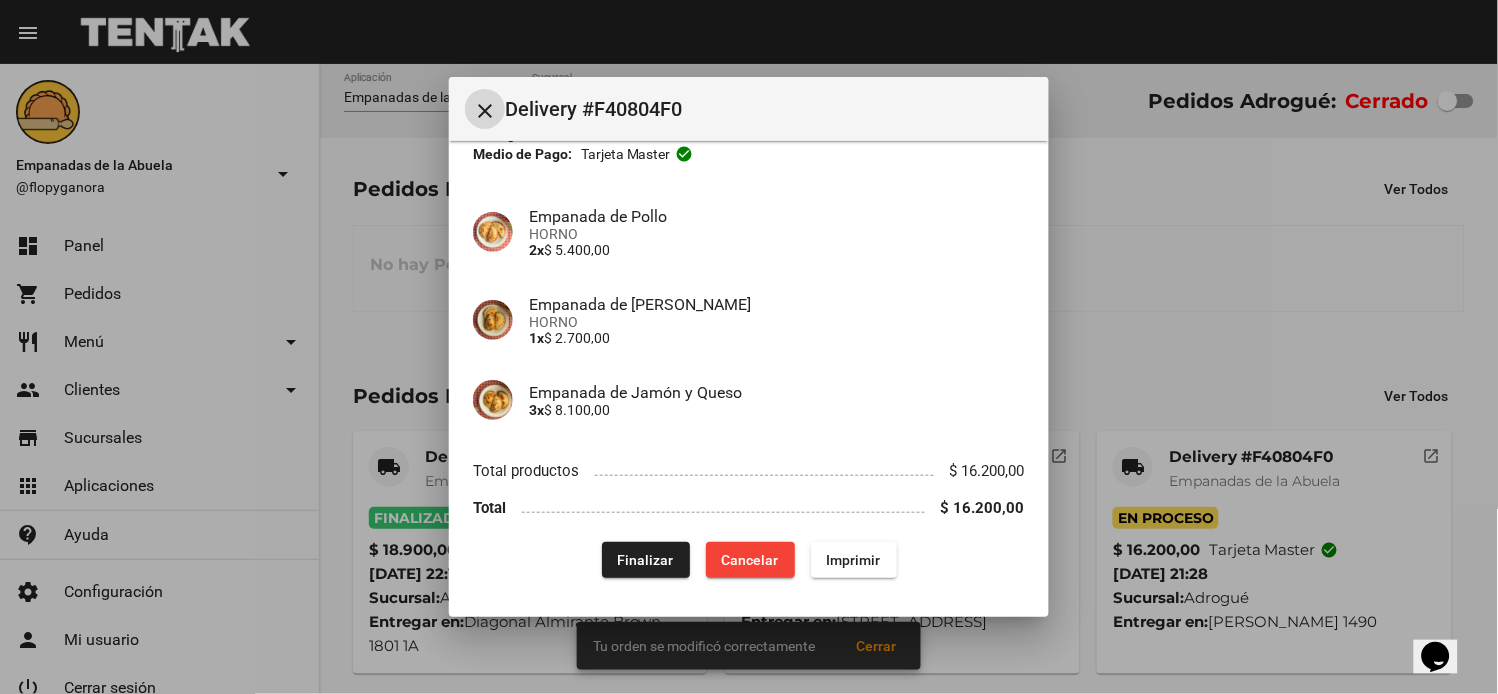 click on "Finalizar" 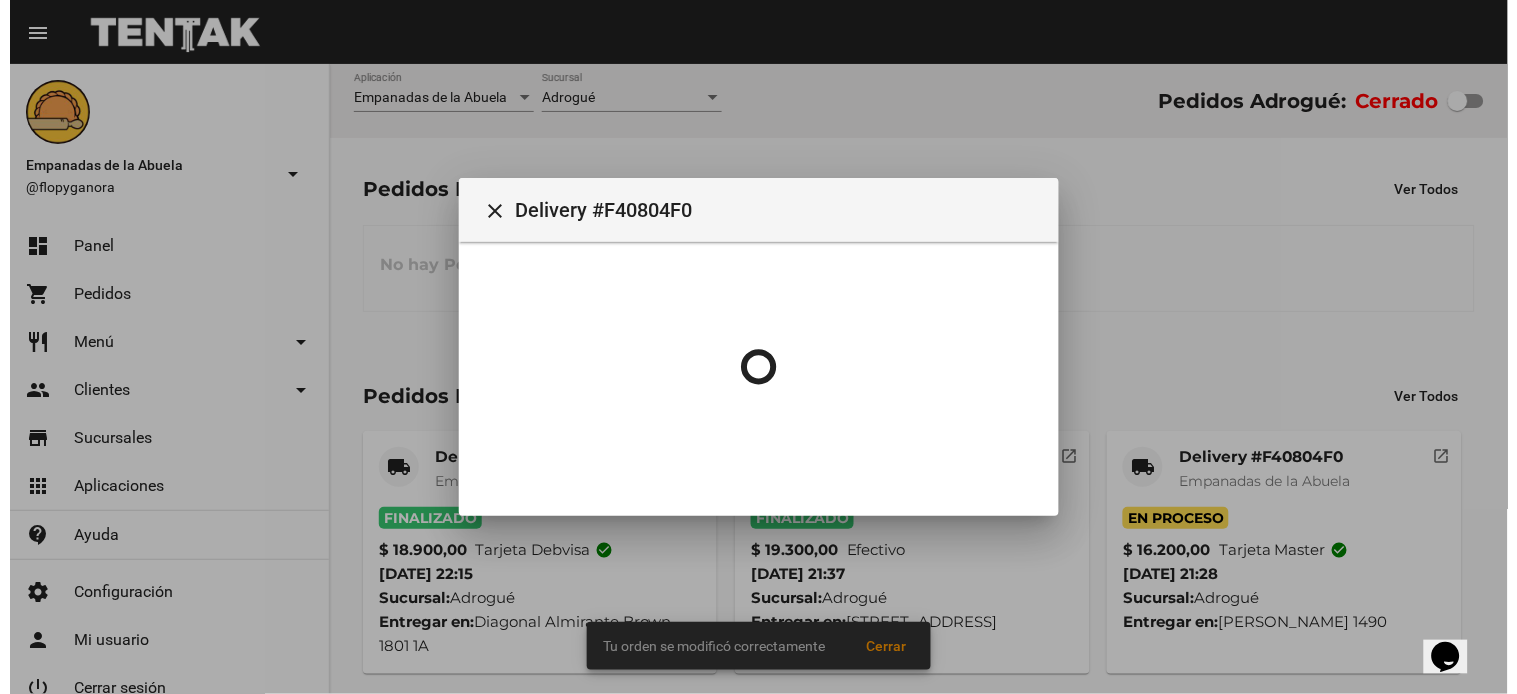 scroll, scrollTop: 0, scrollLeft: 0, axis: both 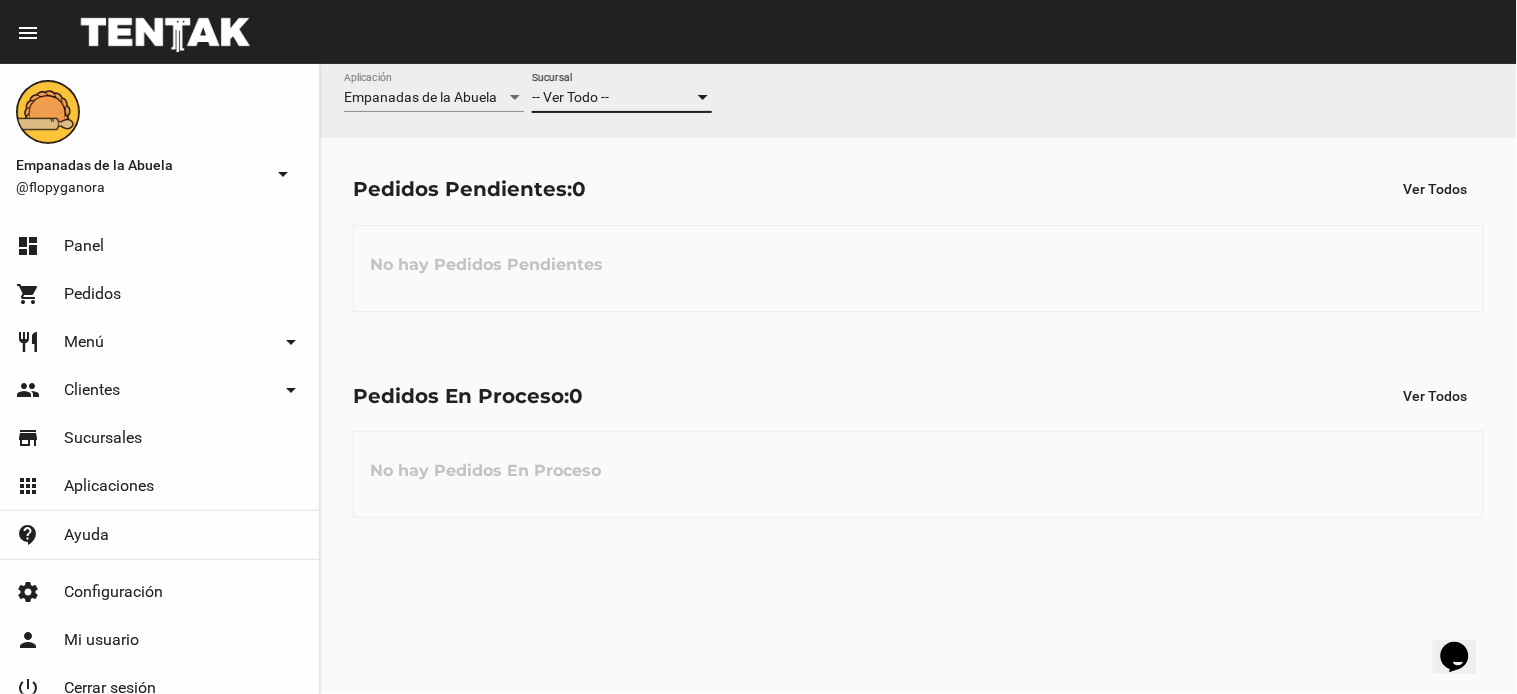 click on "-- Ver Todo --" at bounding box center [613, 98] 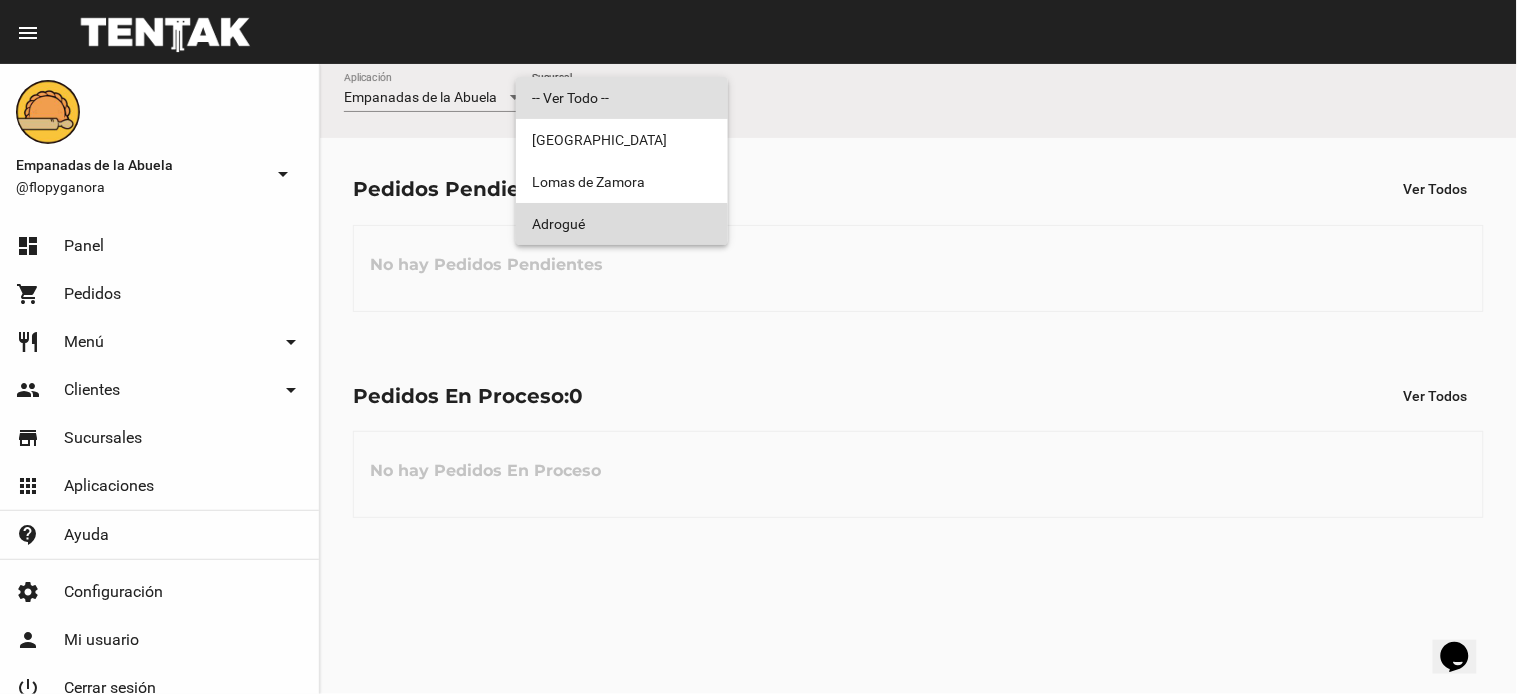 click on "Adrogué" at bounding box center (622, 224) 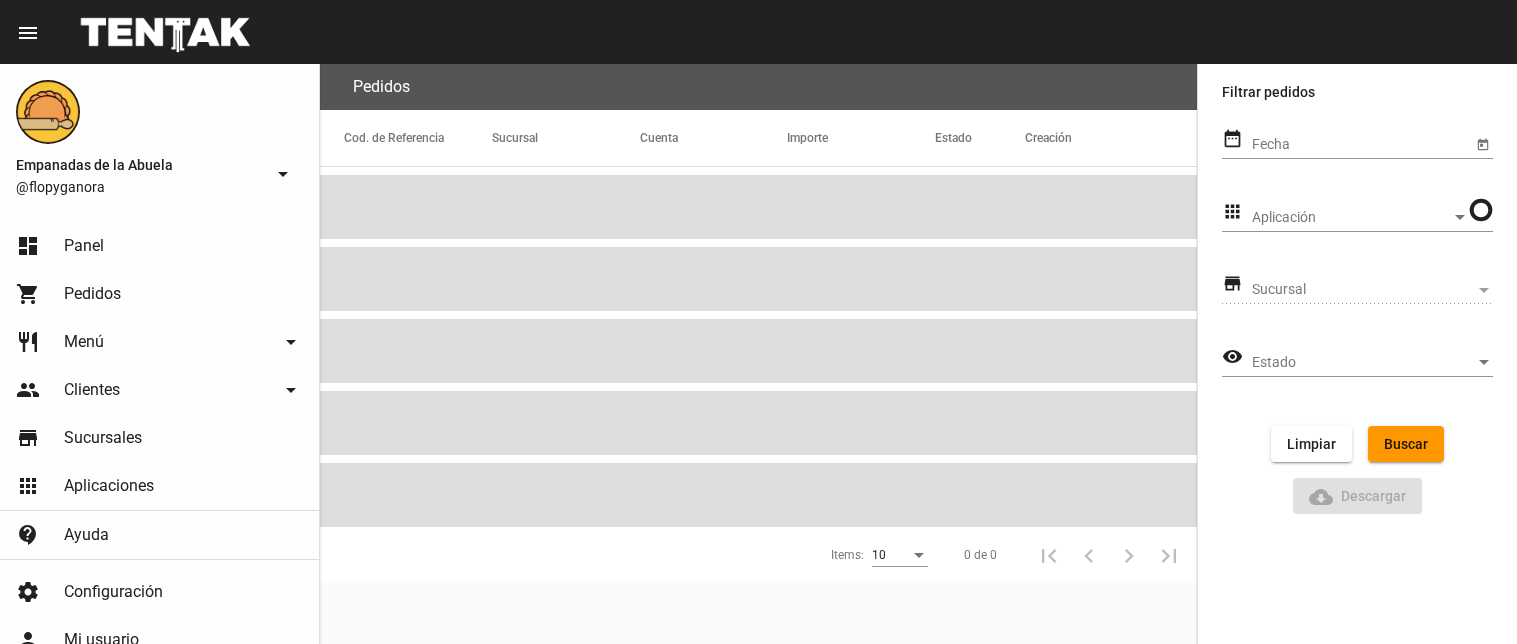 scroll, scrollTop: 0, scrollLeft: 0, axis: both 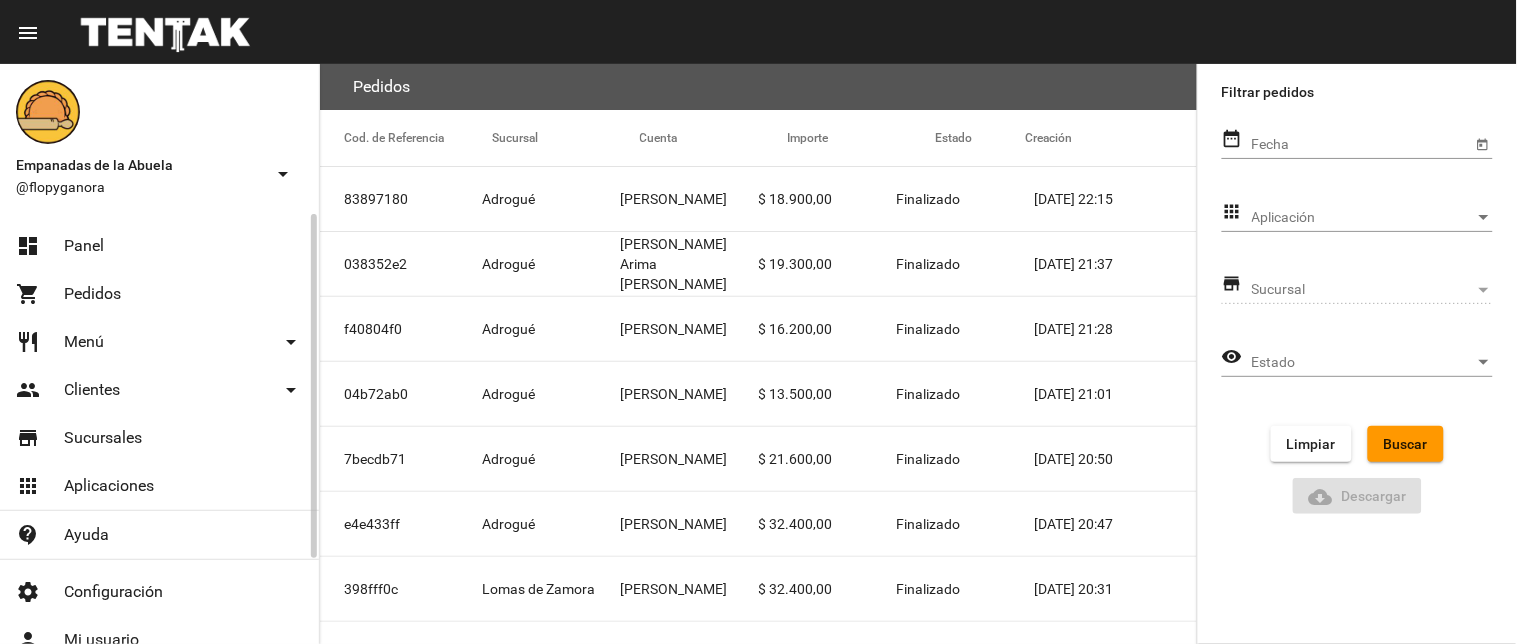 click on "dashboard Panel" 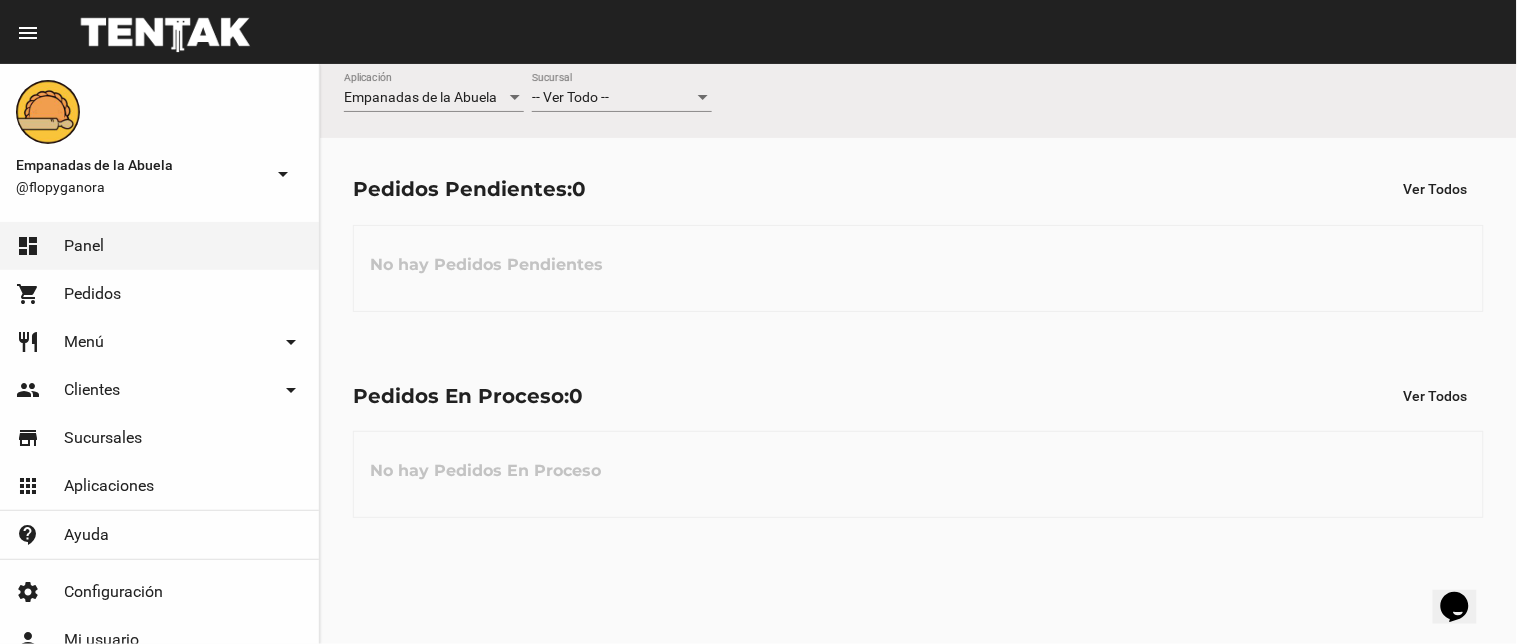 scroll, scrollTop: 0, scrollLeft: 0, axis: both 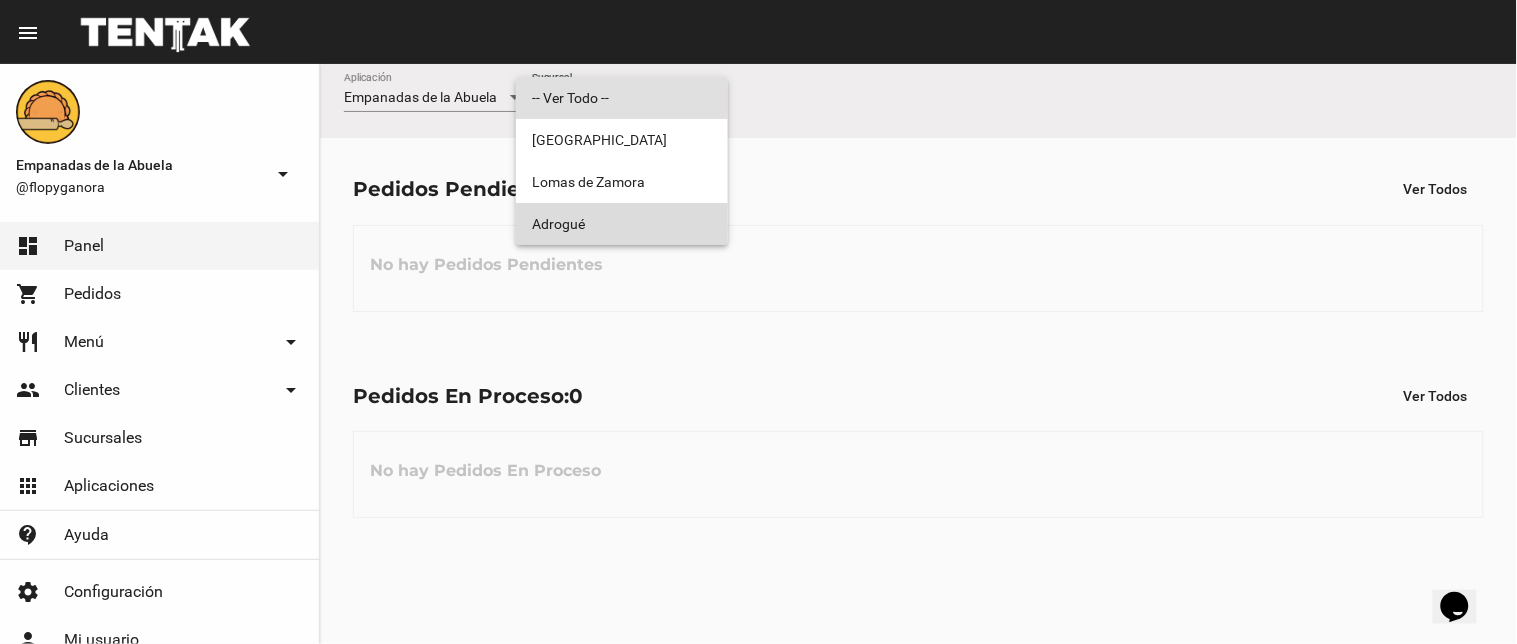 click on "Adrogué" at bounding box center [622, 224] 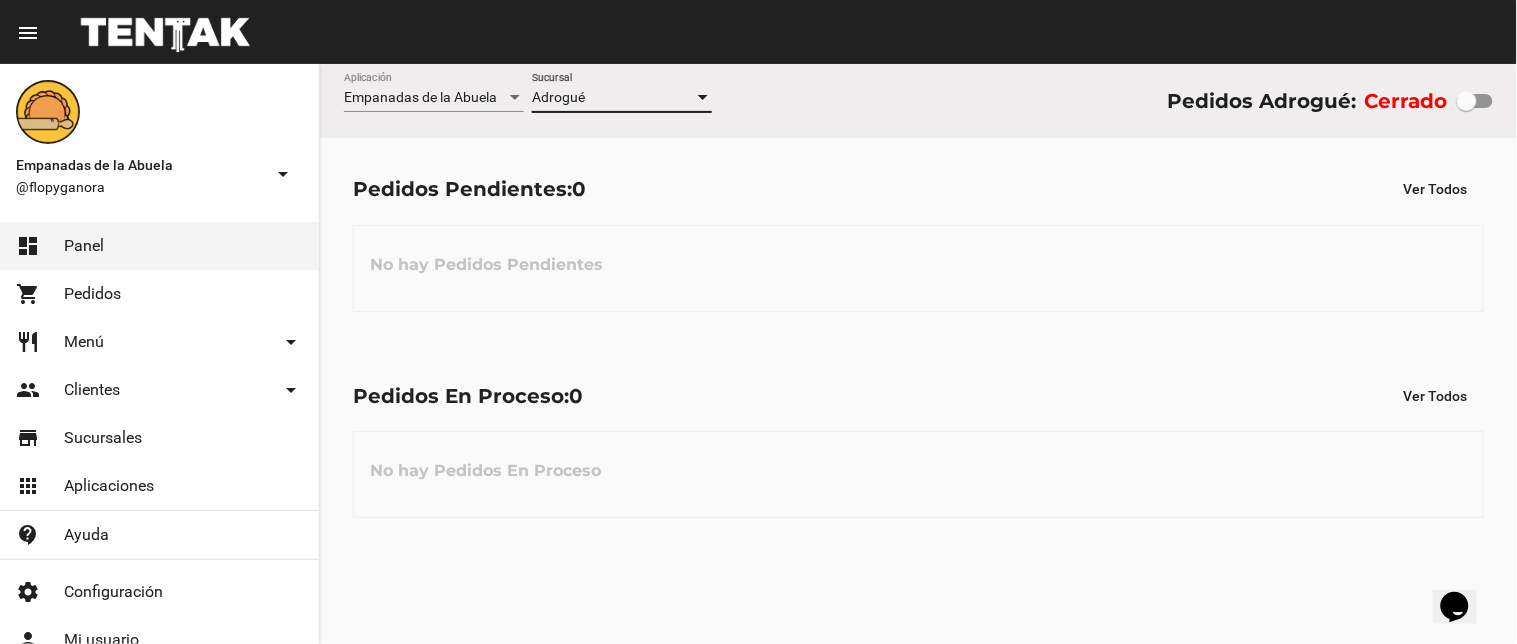 click at bounding box center [703, 97] 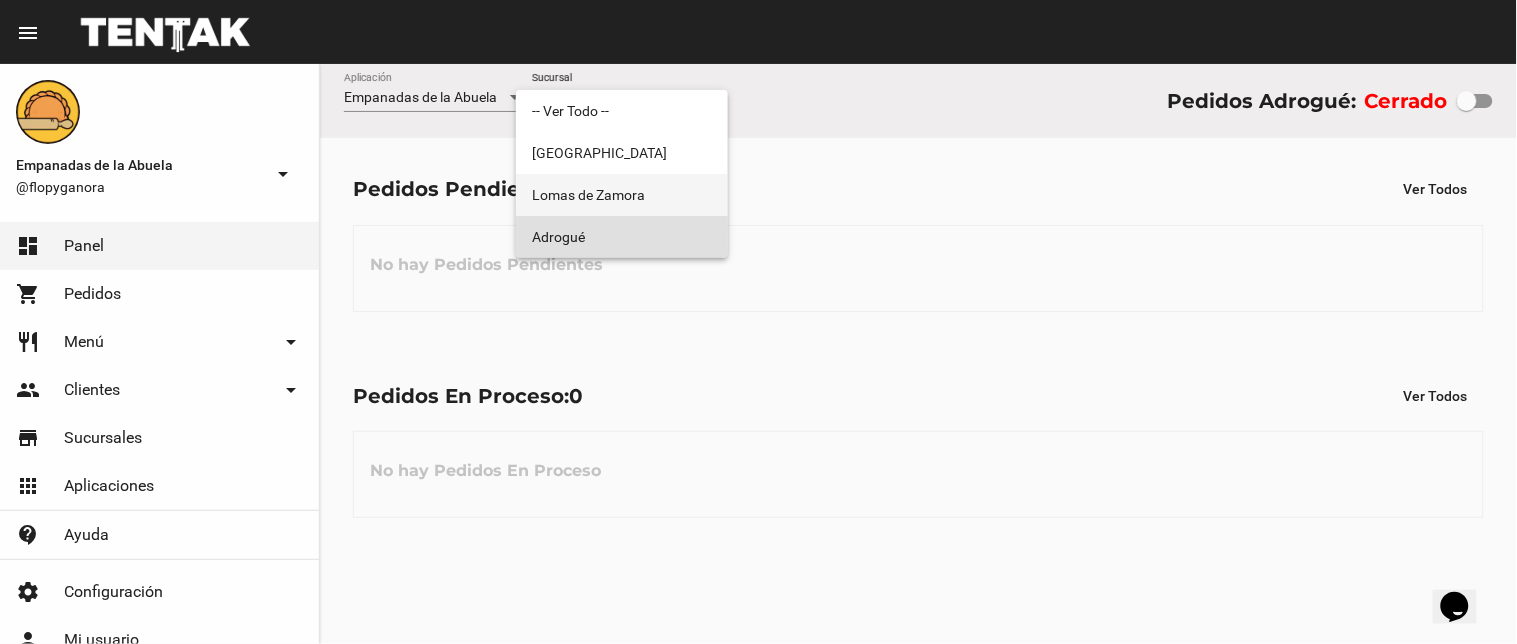 click on "Lomas de Zamora" at bounding box center (622, 195) 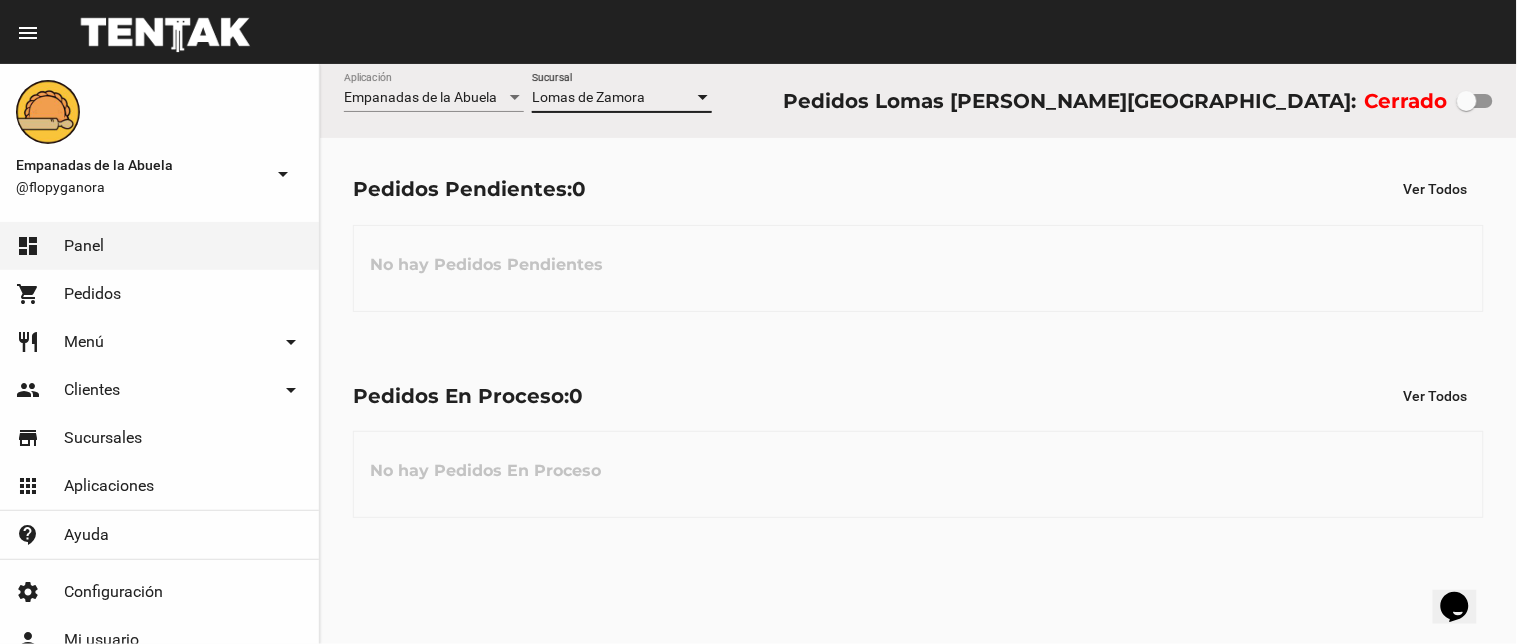 click at bounding box center [703, 97] 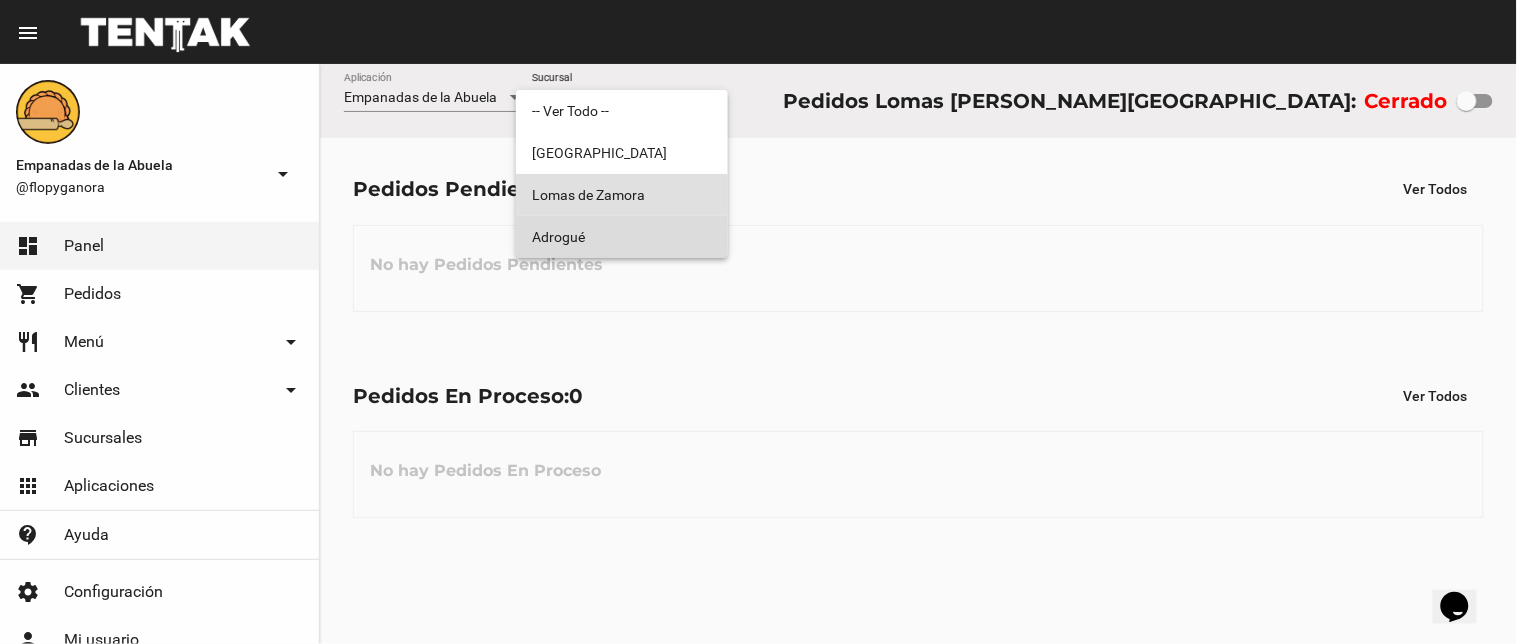 click on "Adrogué" at bounding box center (622, 237) 